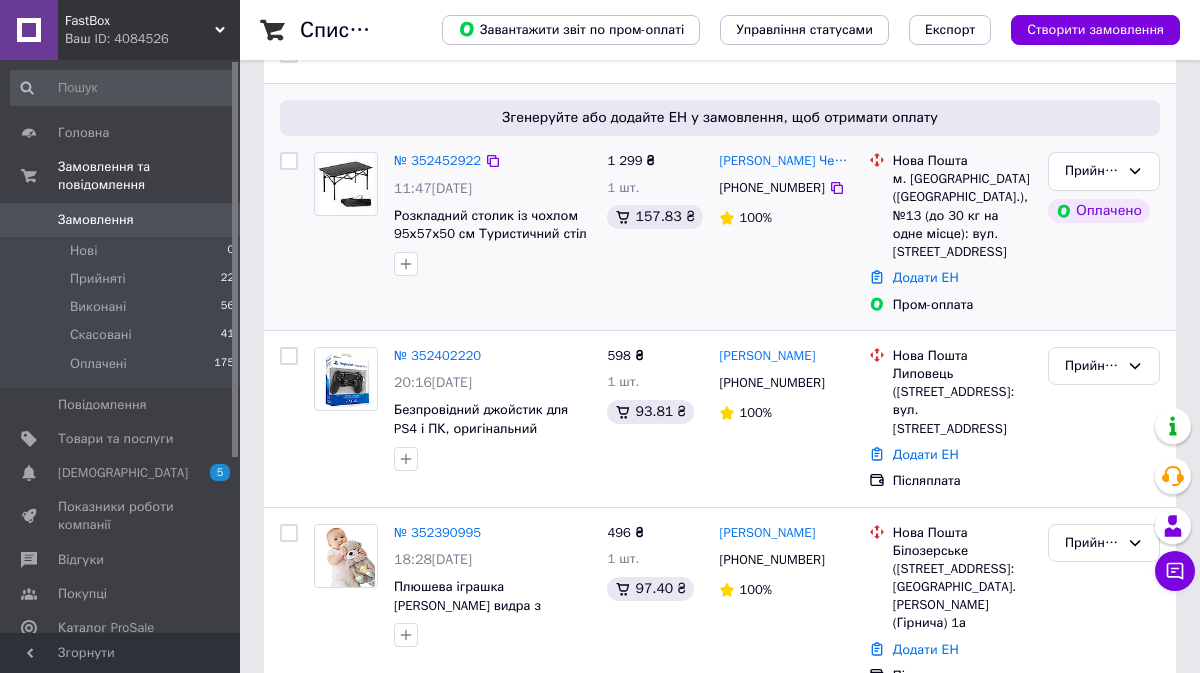 scroll, scrollTop: 0, scrollLeft: 0, axis: both 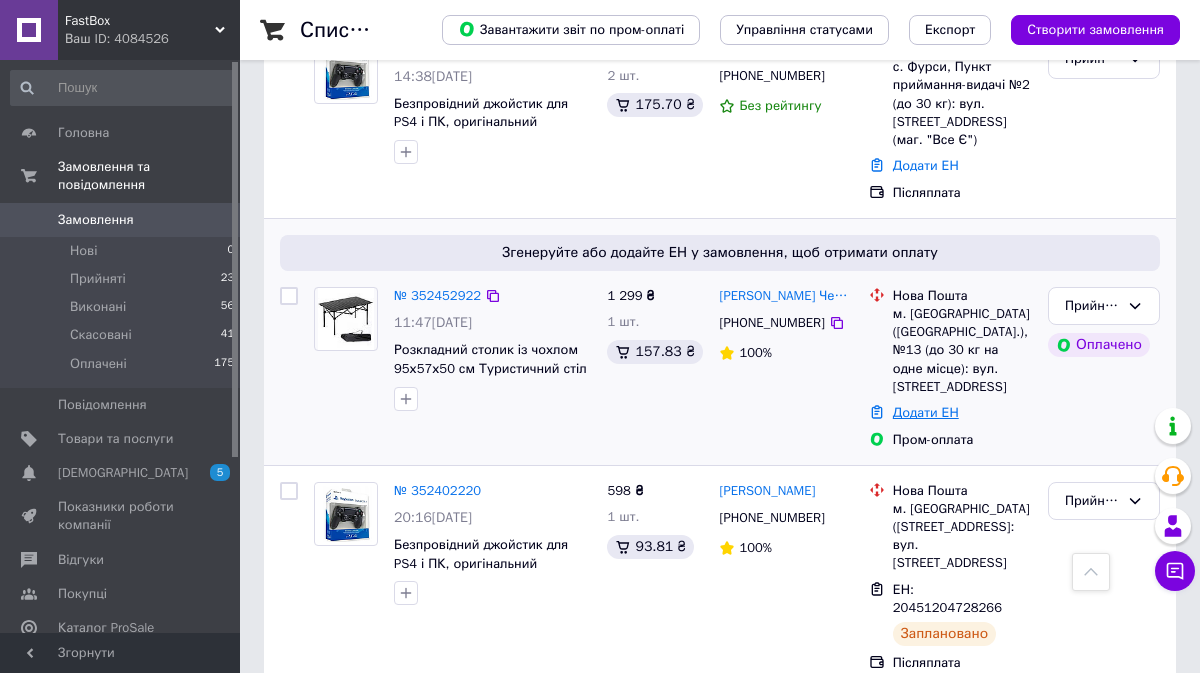 click on "Додати ЕН" at bounding box center [926, 412] 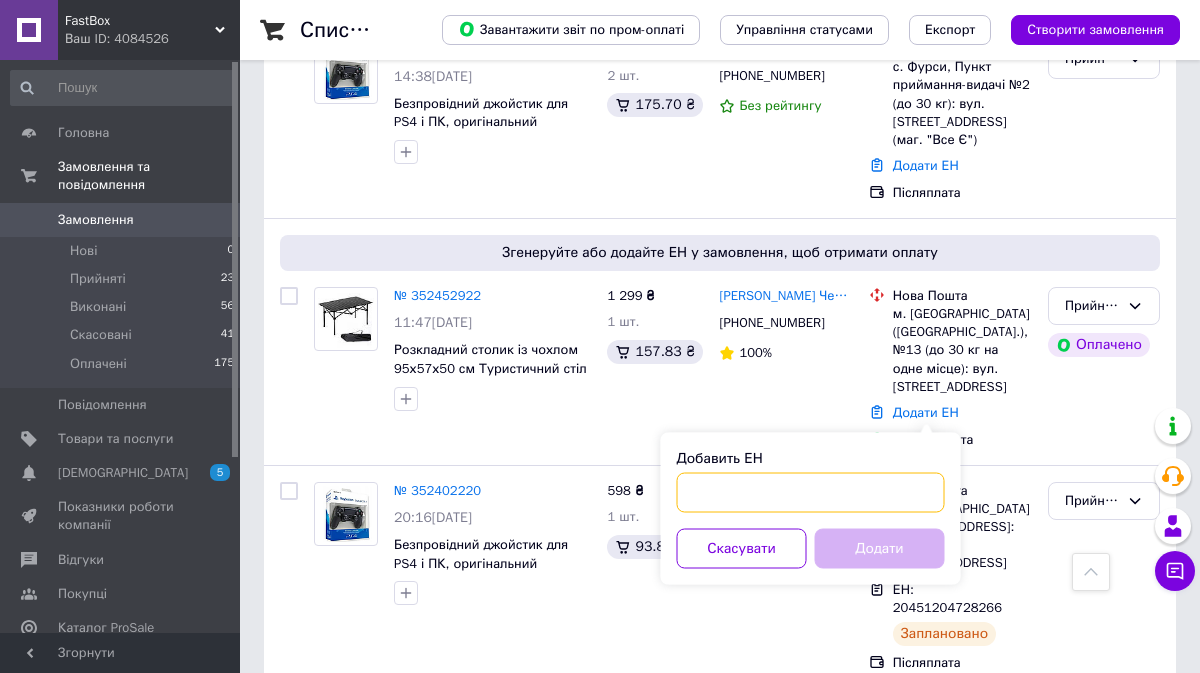 click on "Добавить ЕН" at bounding box center (811, 493) 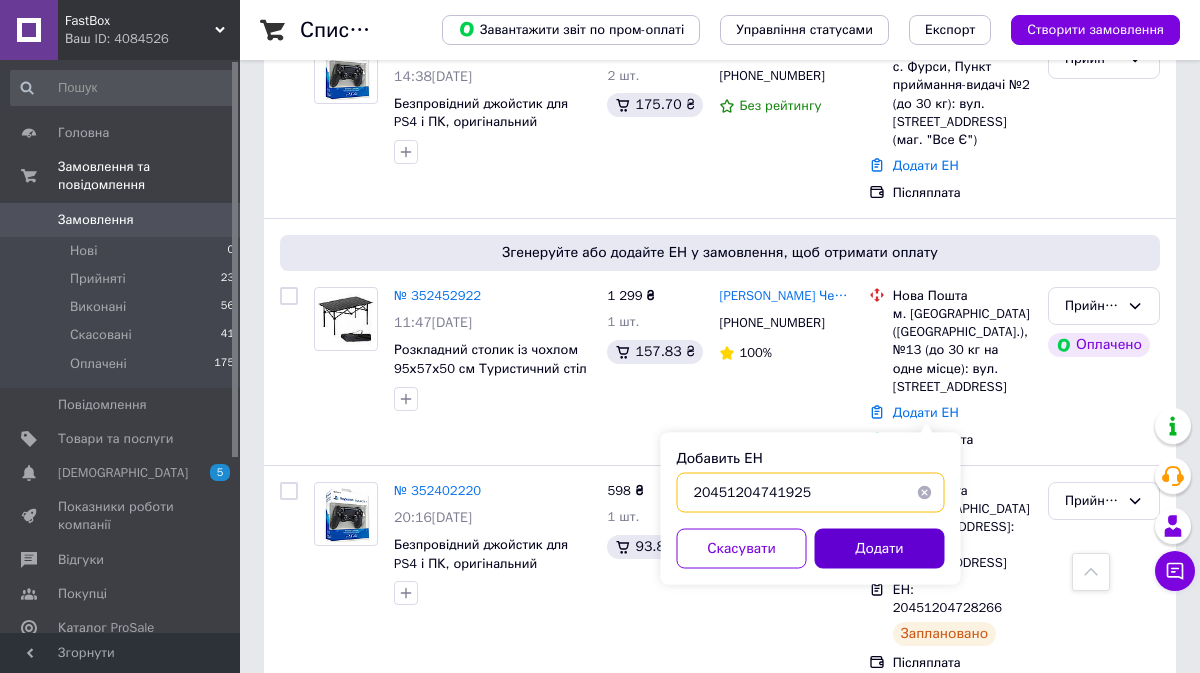 type on "20451204741925" 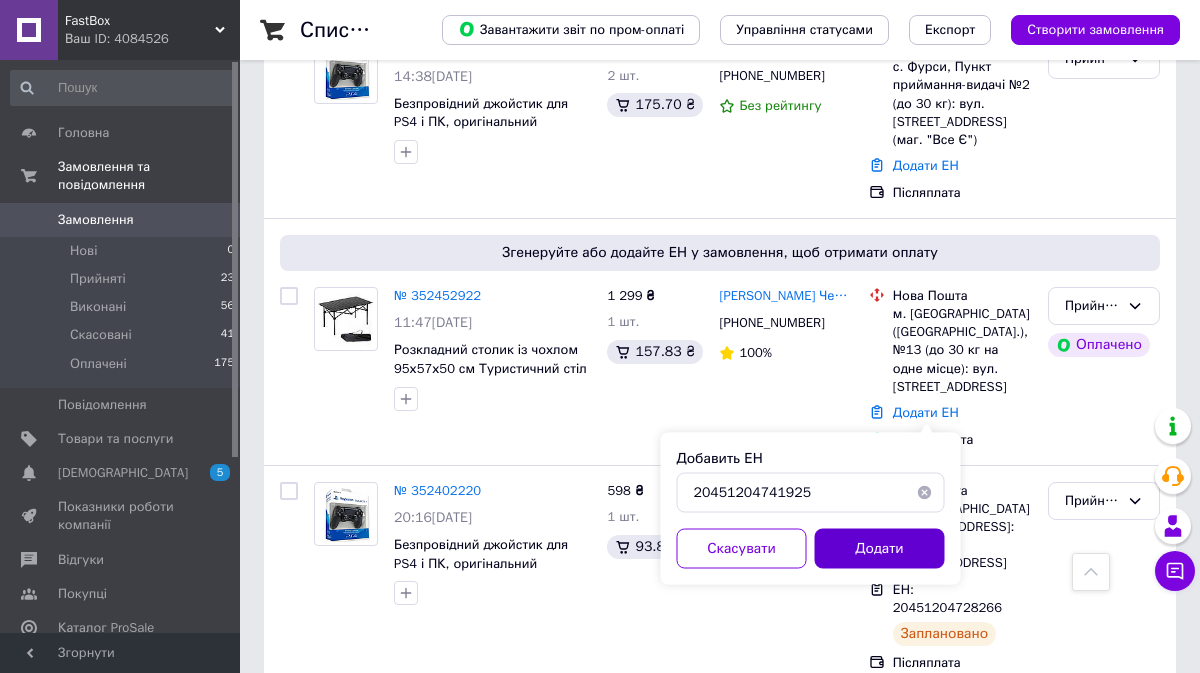 click on "Додати" at bounding box center [880, 549] 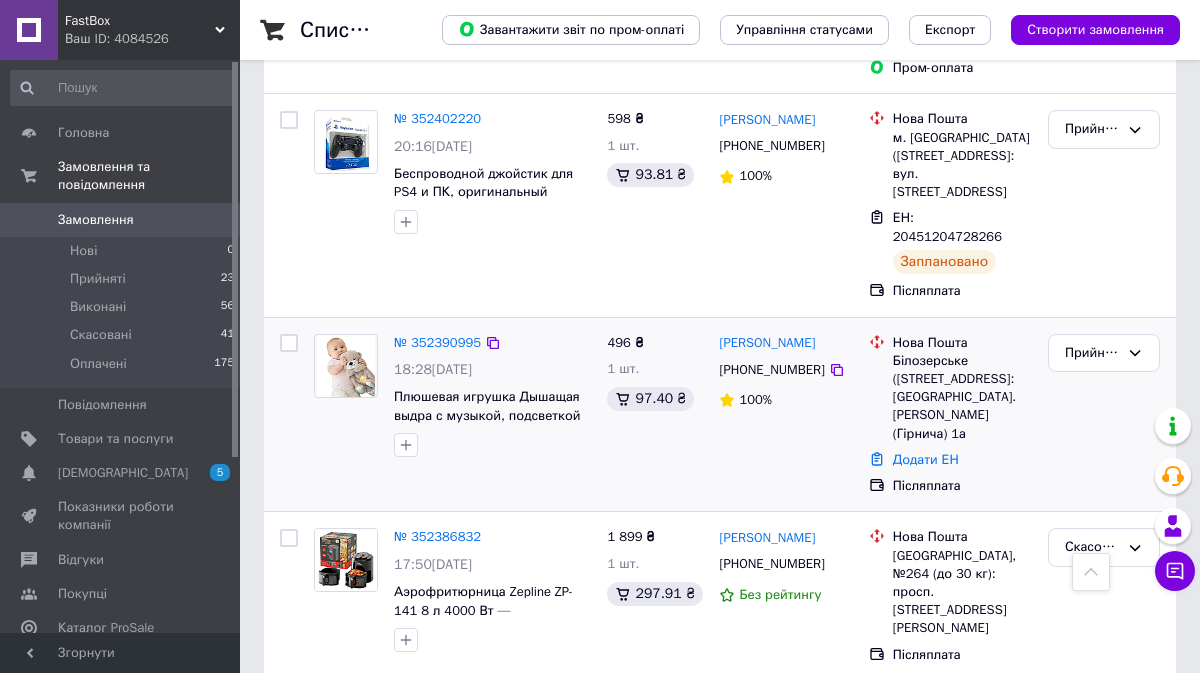 scroll, scrollTop: 835, scrollLeft: 0, axis: vertical 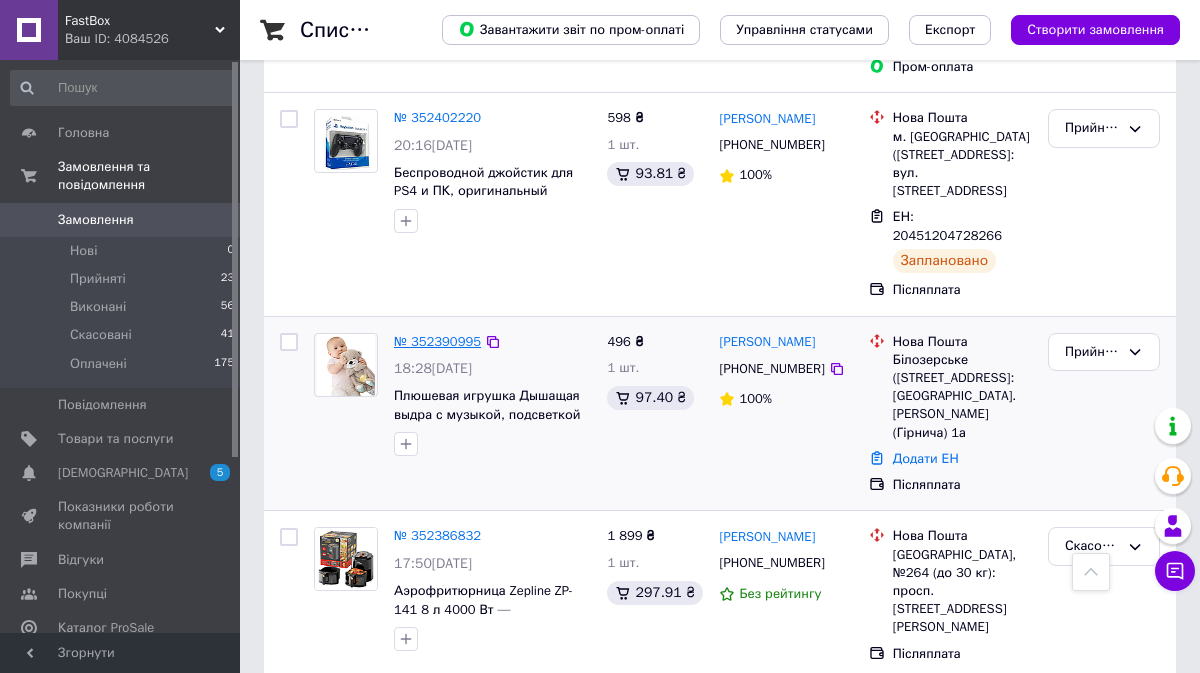 click on "№ 352390995" at bounding box center [437, 341] 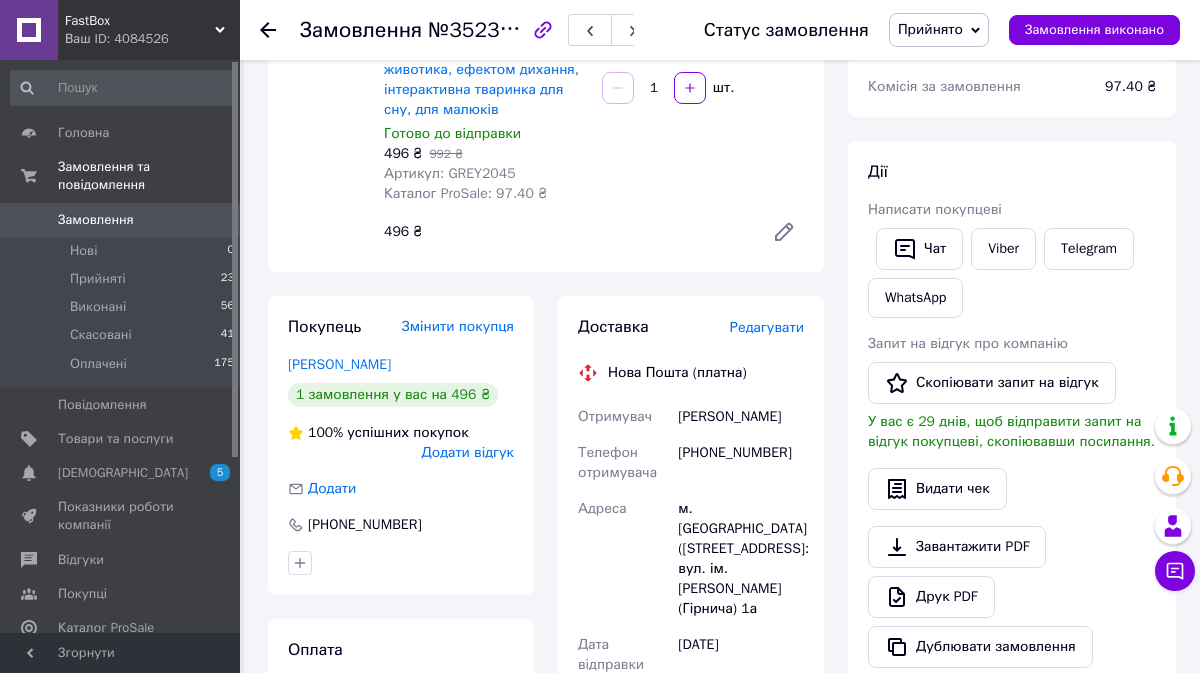 scroll, scrollTop: 246, scrollLeft: 0, axis: vertical 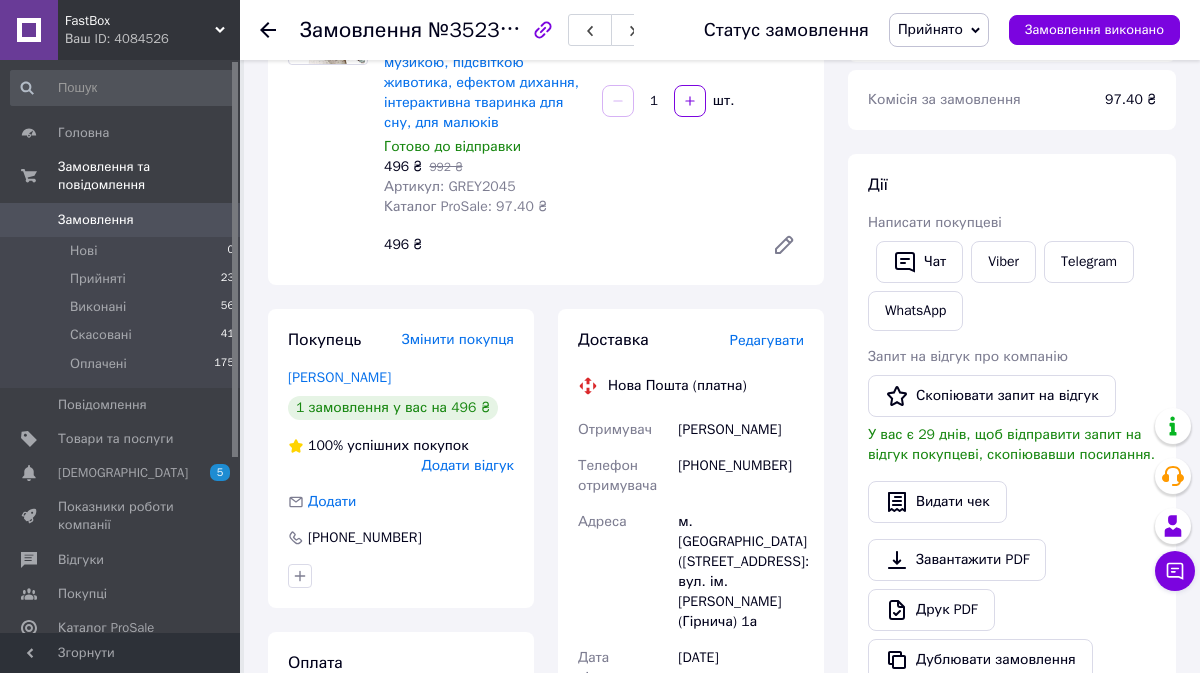 drag, startPoint x: 797, startPoint y: 416, endPoint x: 673, endPoint y: 417, distance: 124.004036 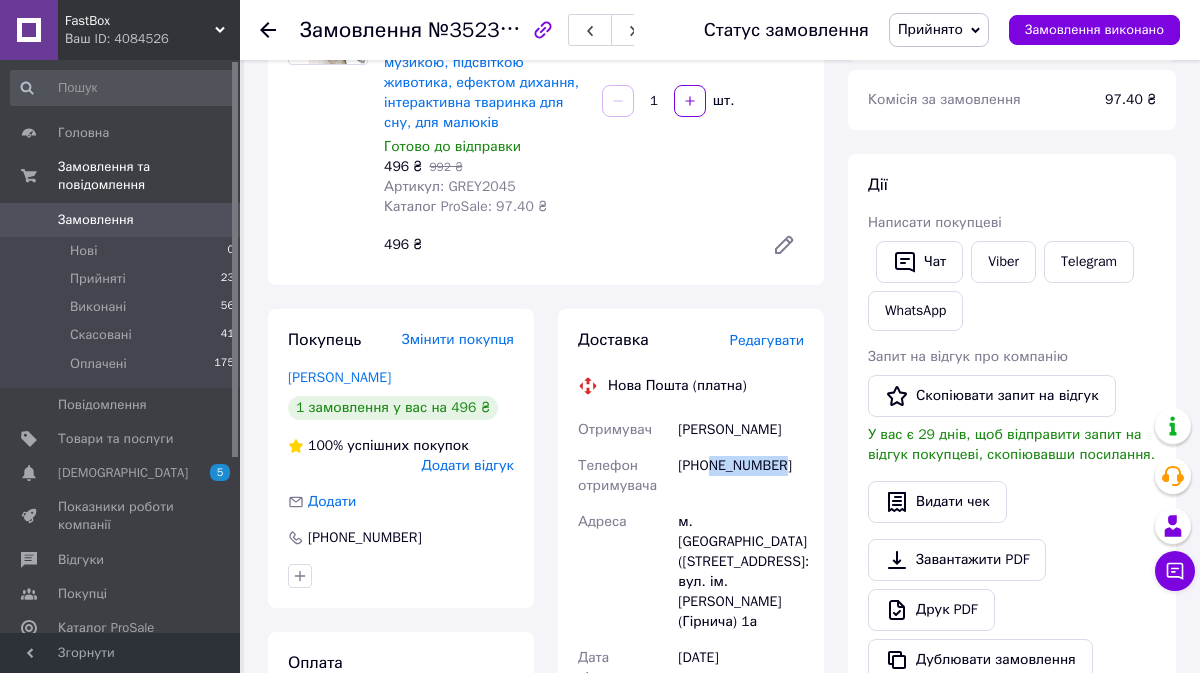 drag, startPoint x: 791, startPoint y: 445, endPoint x: 710, endPoint y: 447, distance: 81.02469 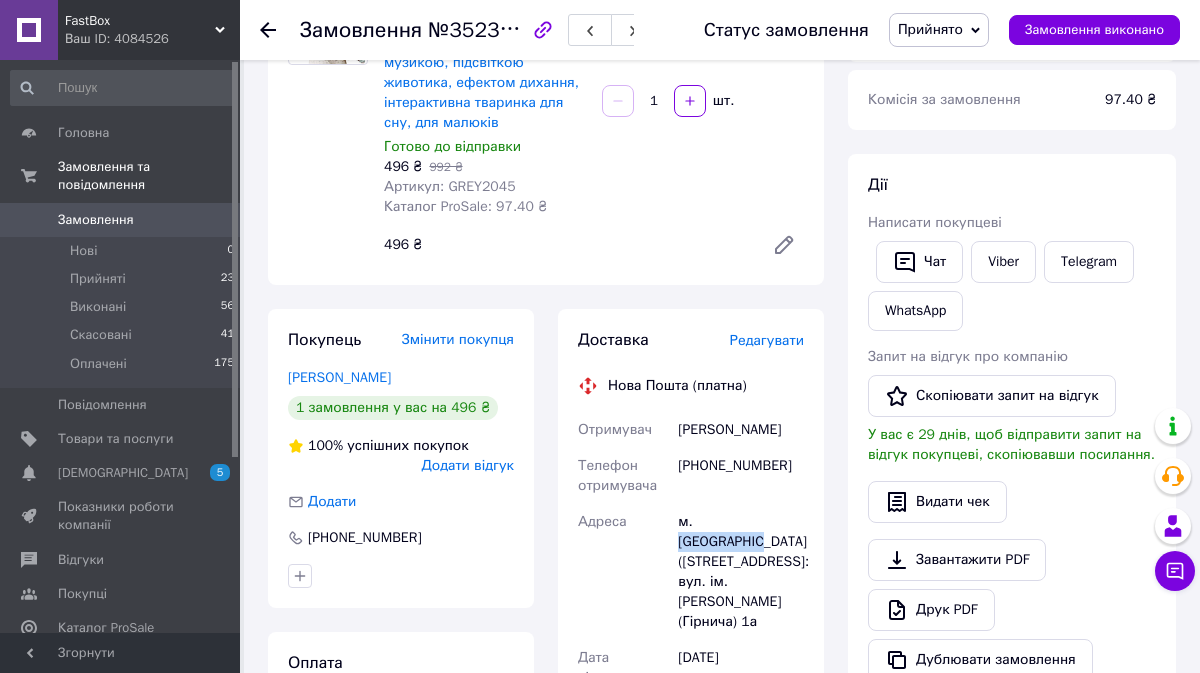 drag, startPoint x: 782, startPoint y: 503, endPoint x: 699, endPoint y: 506, distance: 83.0542 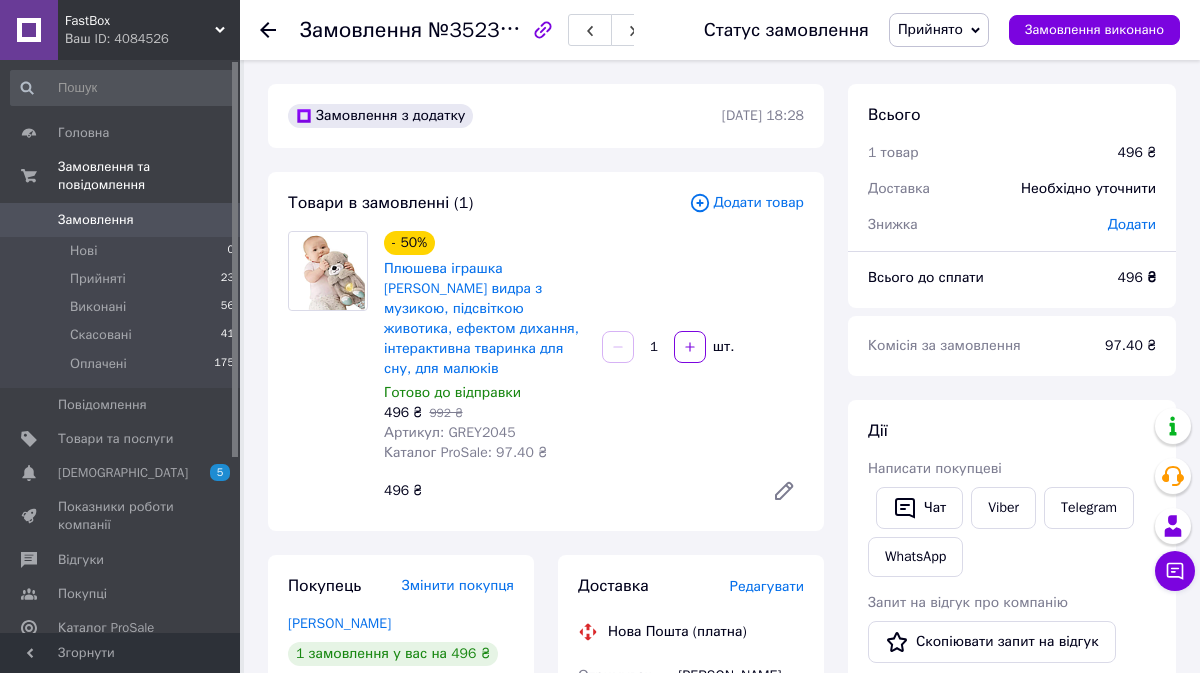 click on "Замовлення" at bounding box center [121, 220] 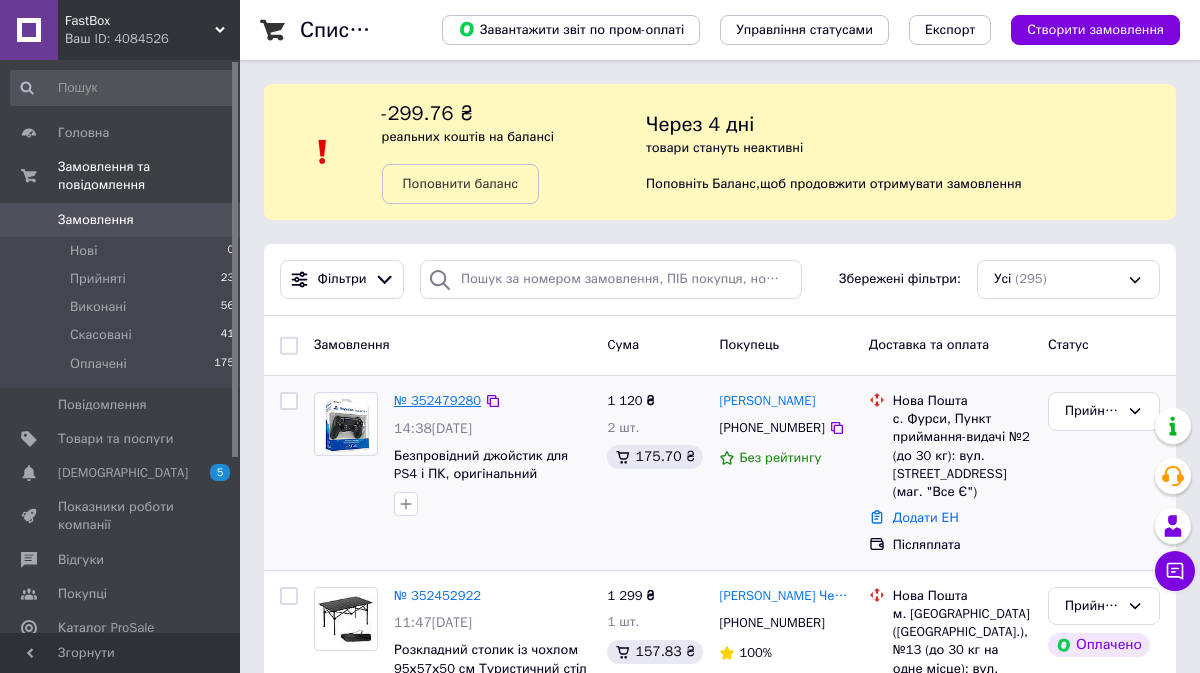 click on "№ 352479280" at bounding box center (437, 400) 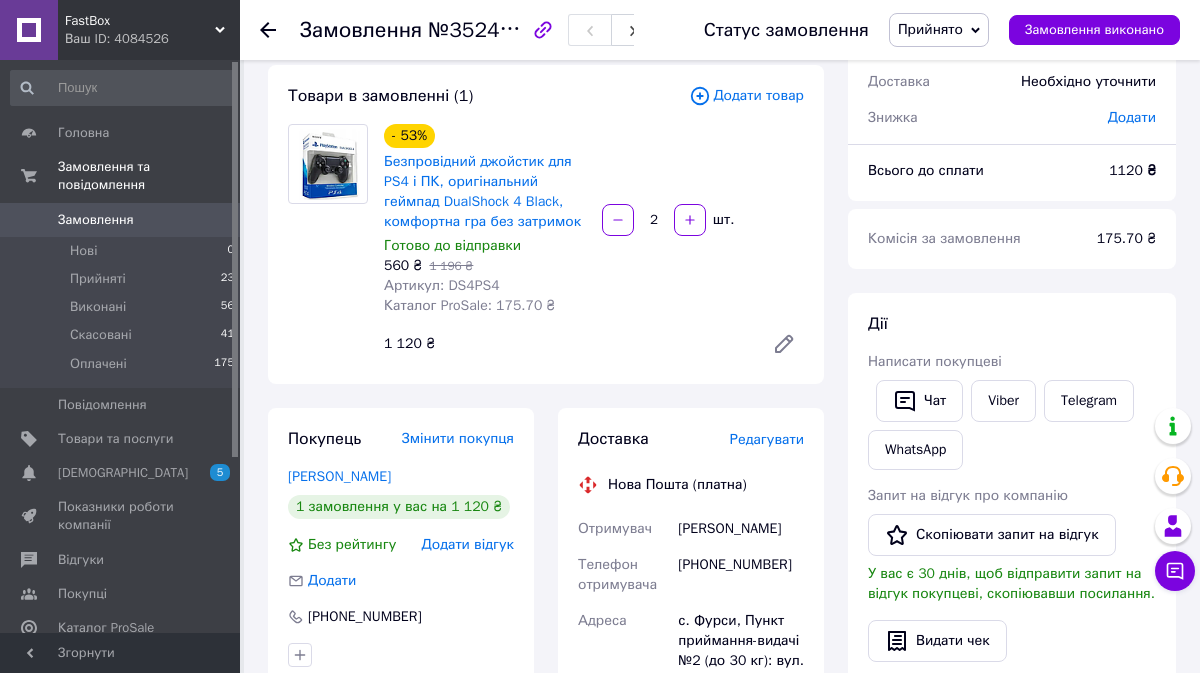 scroll, scrollTop: 119, scrollLeft: 0, axis: vertical 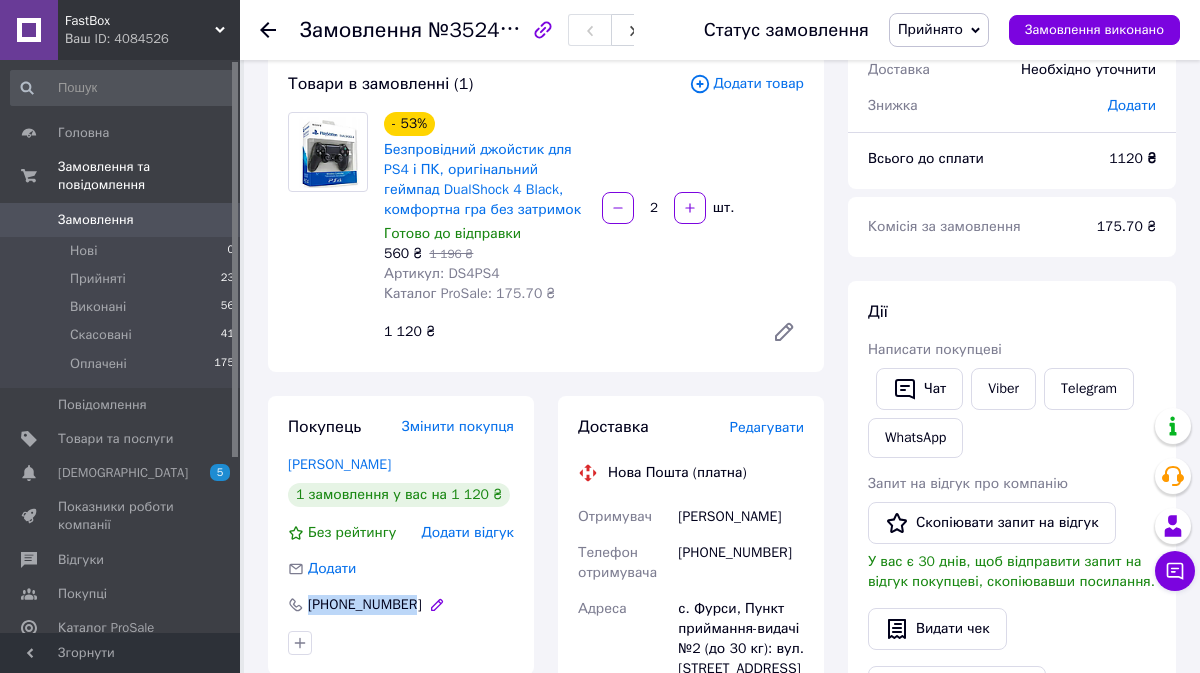 drag, startPoint x: 419, startPoint y: 602, endPoint x: 287, endPoint y: 605, distance: 132.03409 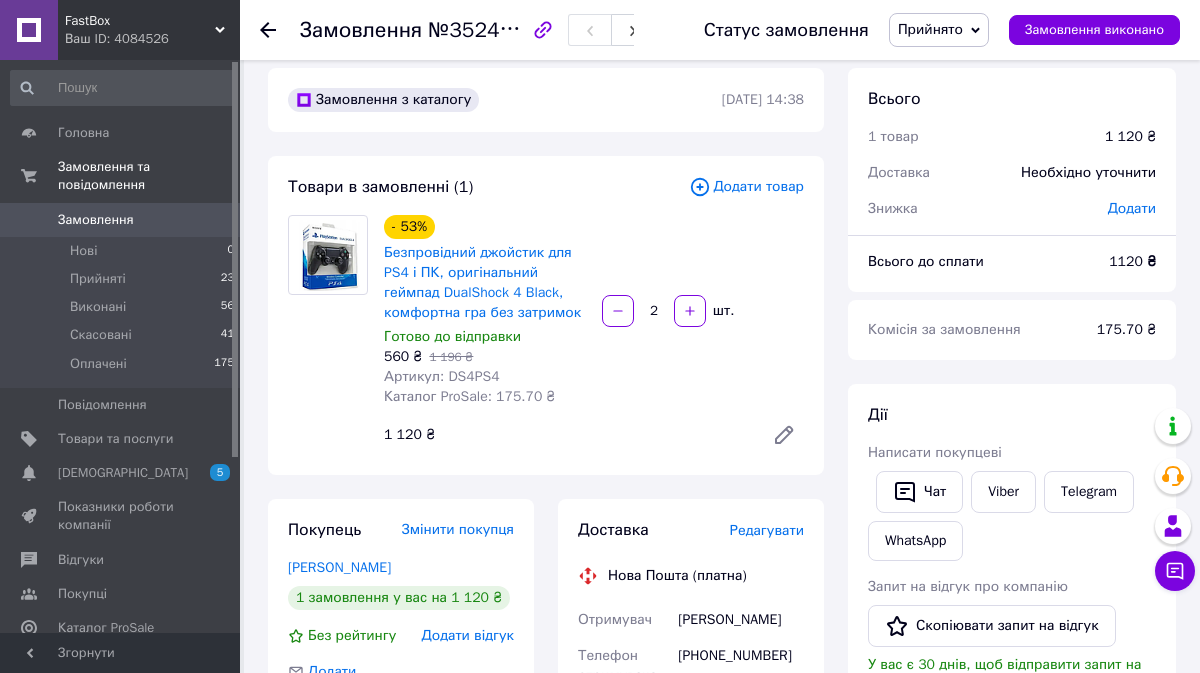 scroll, scrollTop: 0, scrollLeft: 0, axis: both 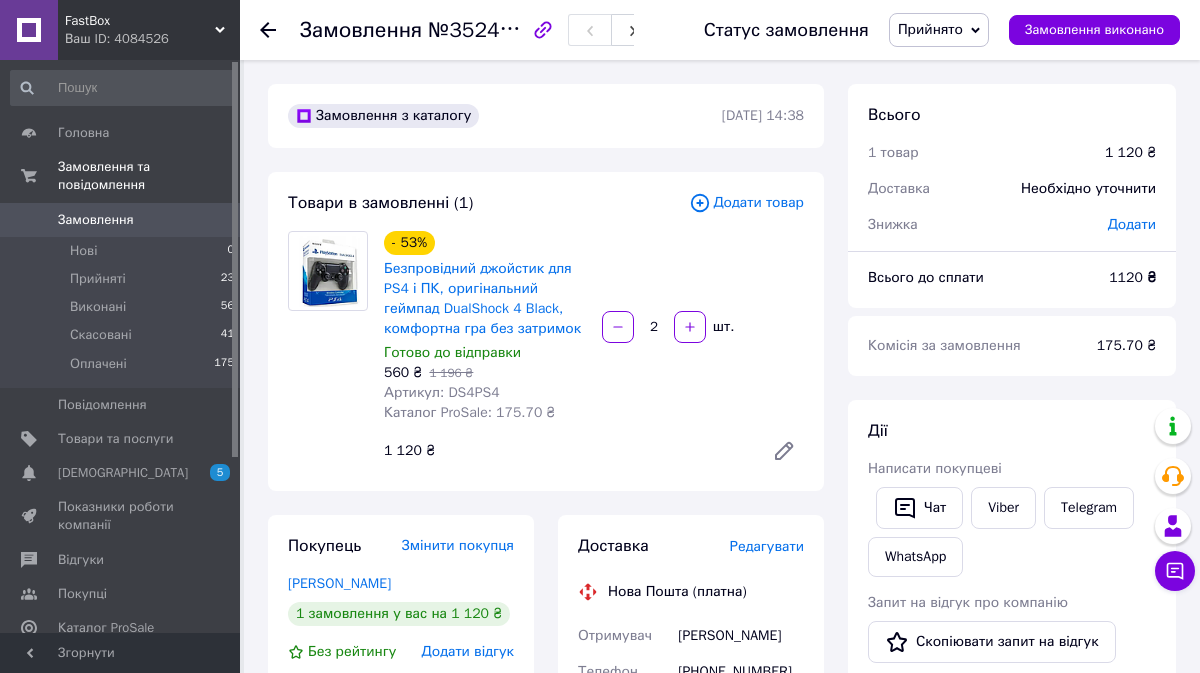 click on "Замовлення" at bounding box center [121, 220] 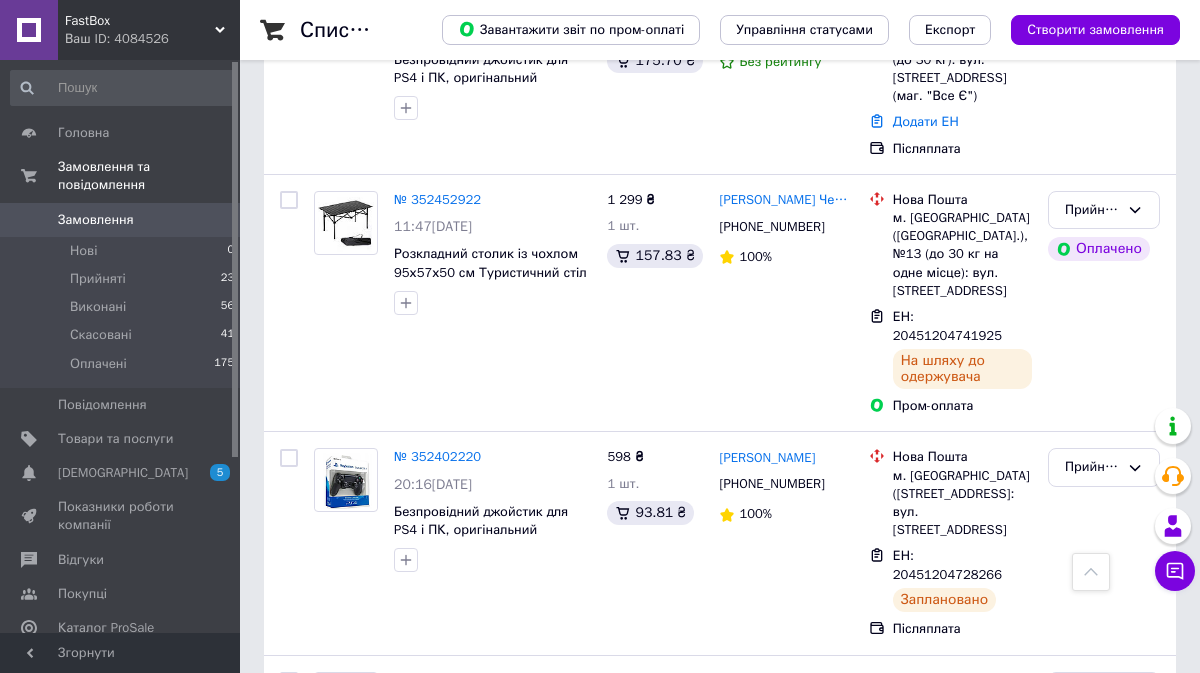 scroll, scrollTop: 373, scrollLeft: 0, axis: vertical 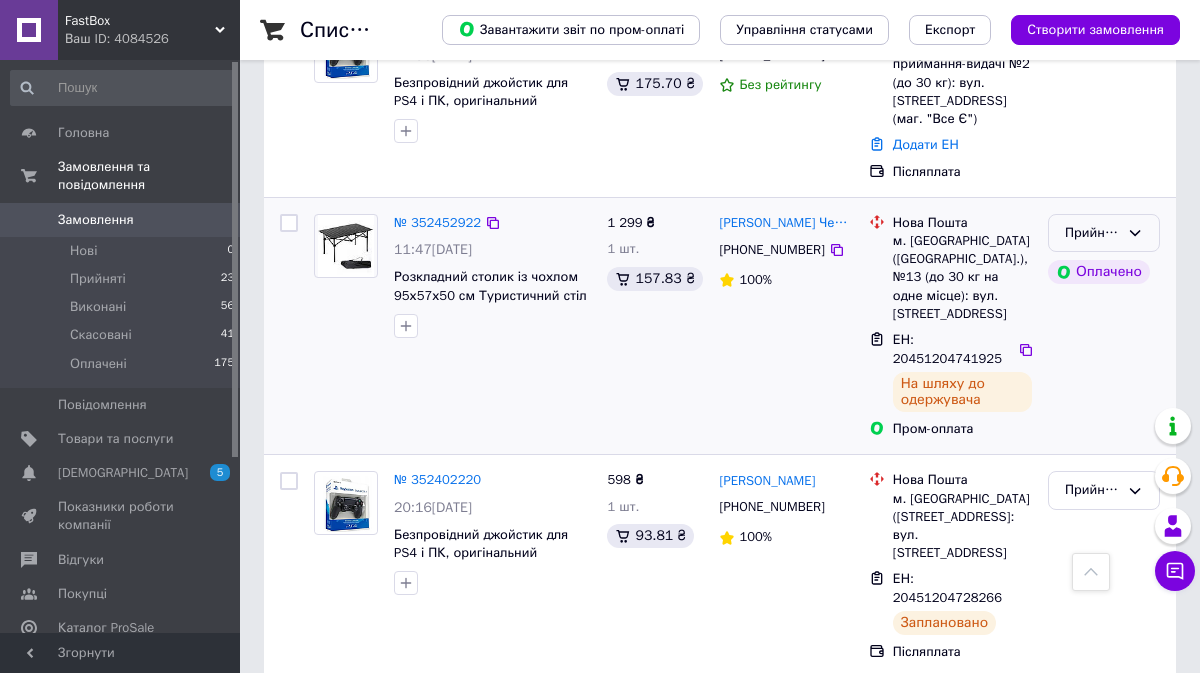 click on "Прийнято" at bounding box center [1092, 233] 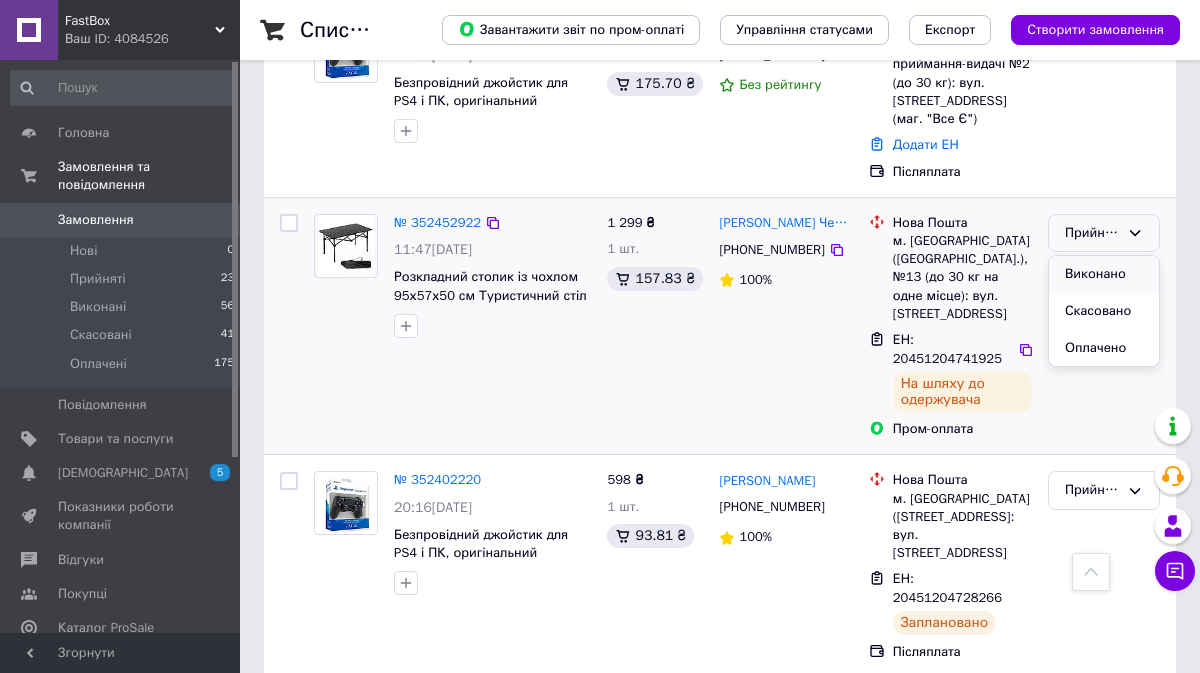 click on "Виконано" at bounding box center [1104, 274] 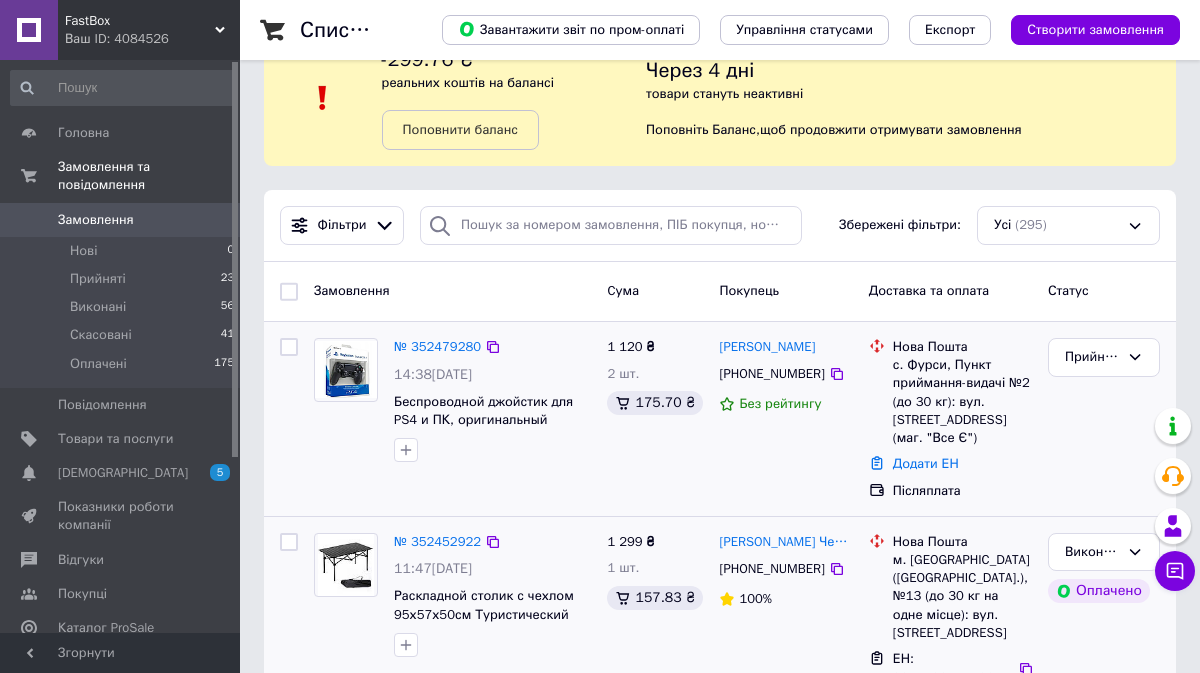 scroll, scrollTop: 67, scrollLeft: 0, axis: vertical 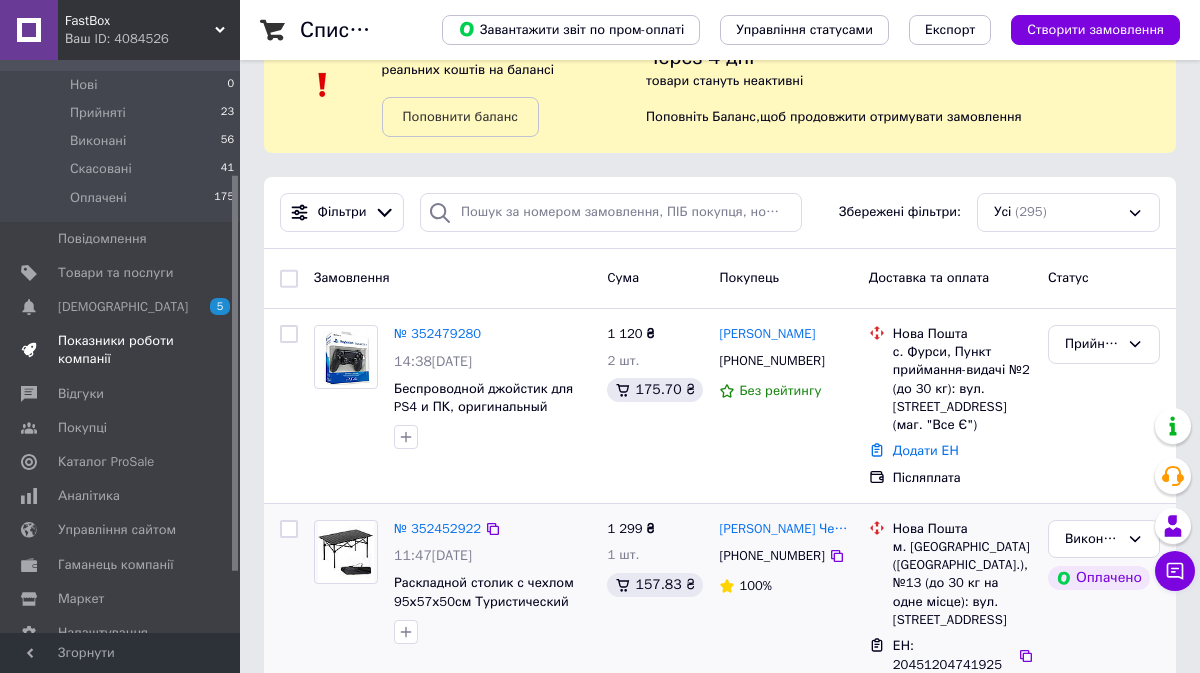 click on "Показники роботи компанії" at bounding box center (121, 350) 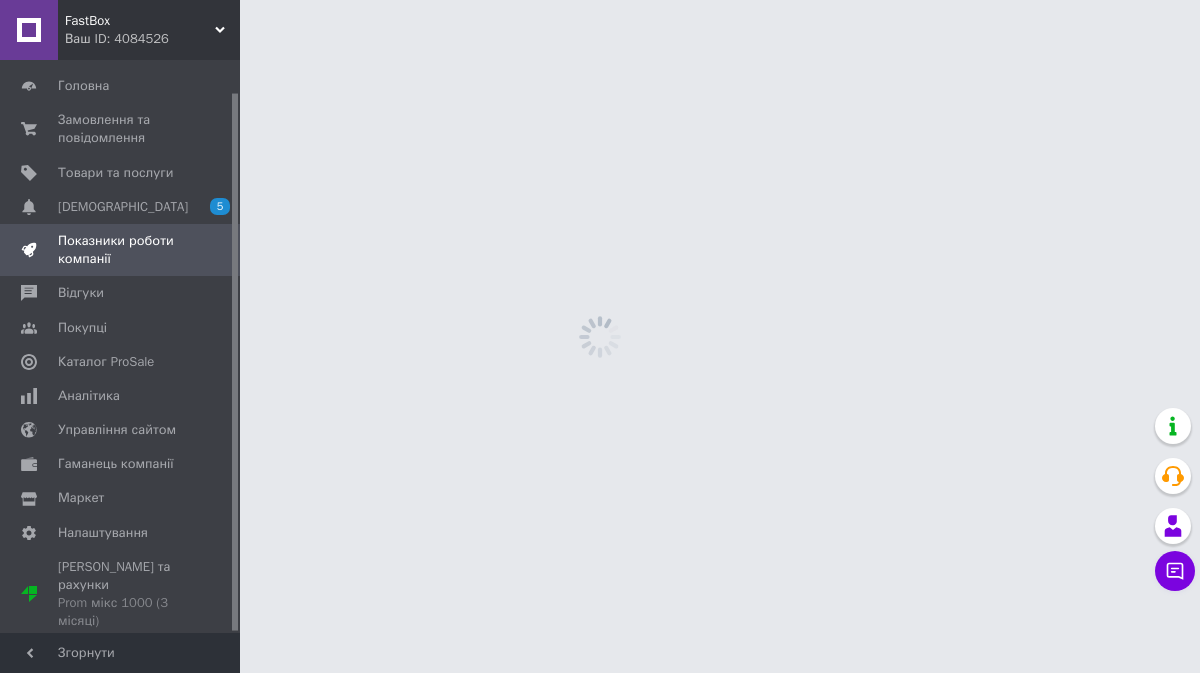 scroll, scrollTop: 0, scrollLeft: 0, axis: both 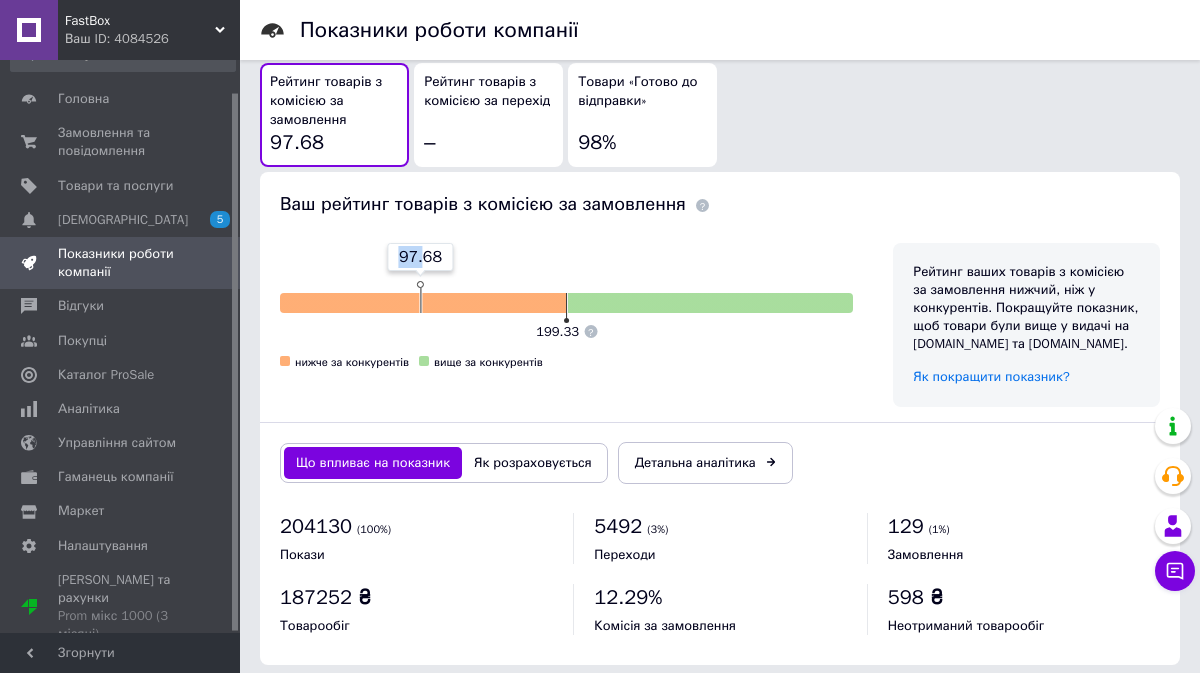 drag, startPoint x: 421, startPoint y: 265, endPoint x: 523, endPoint y: 282, distance: 103.40696 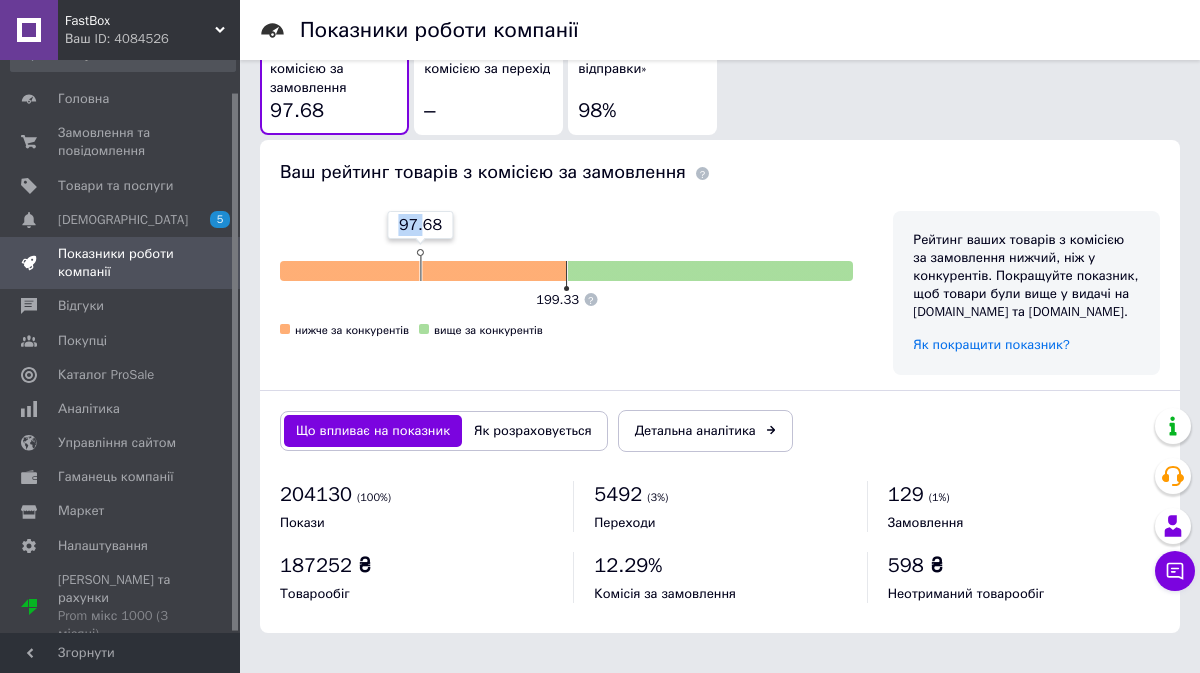 scroll, scrollTop: 1209, scrollLeft: 0, axis: vertical 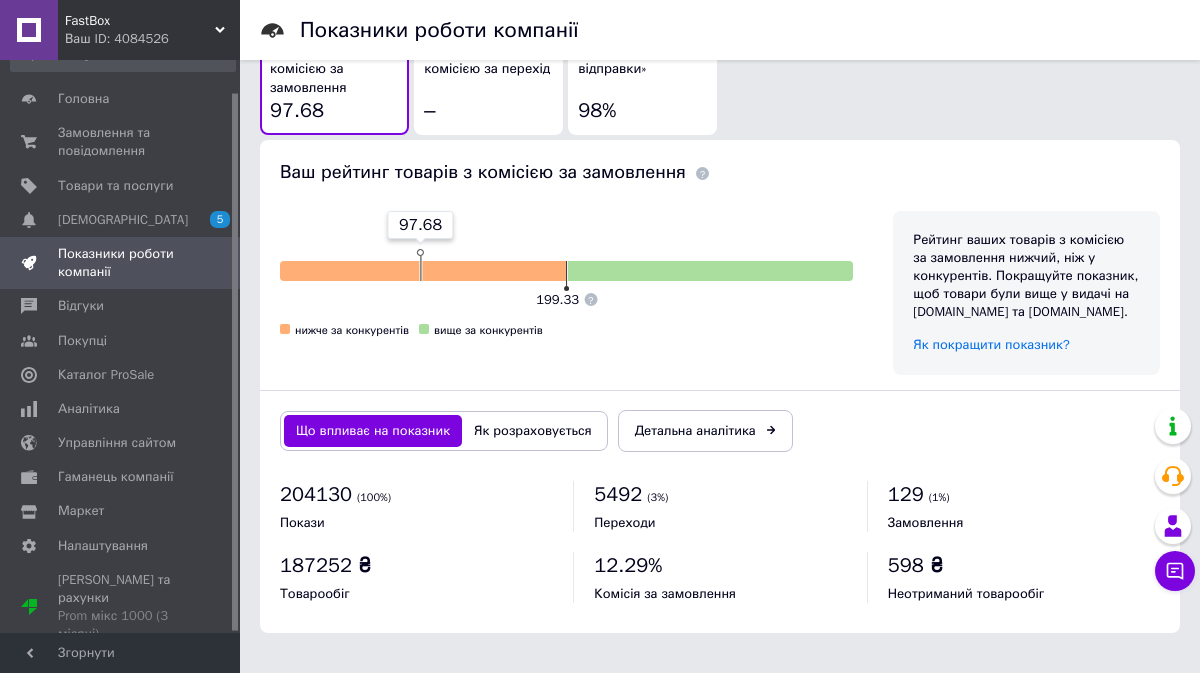 drag, startPoint x: 480, startPoint y: 236, endPoint x: 353, endPoint y: 246, distance: 127.39309 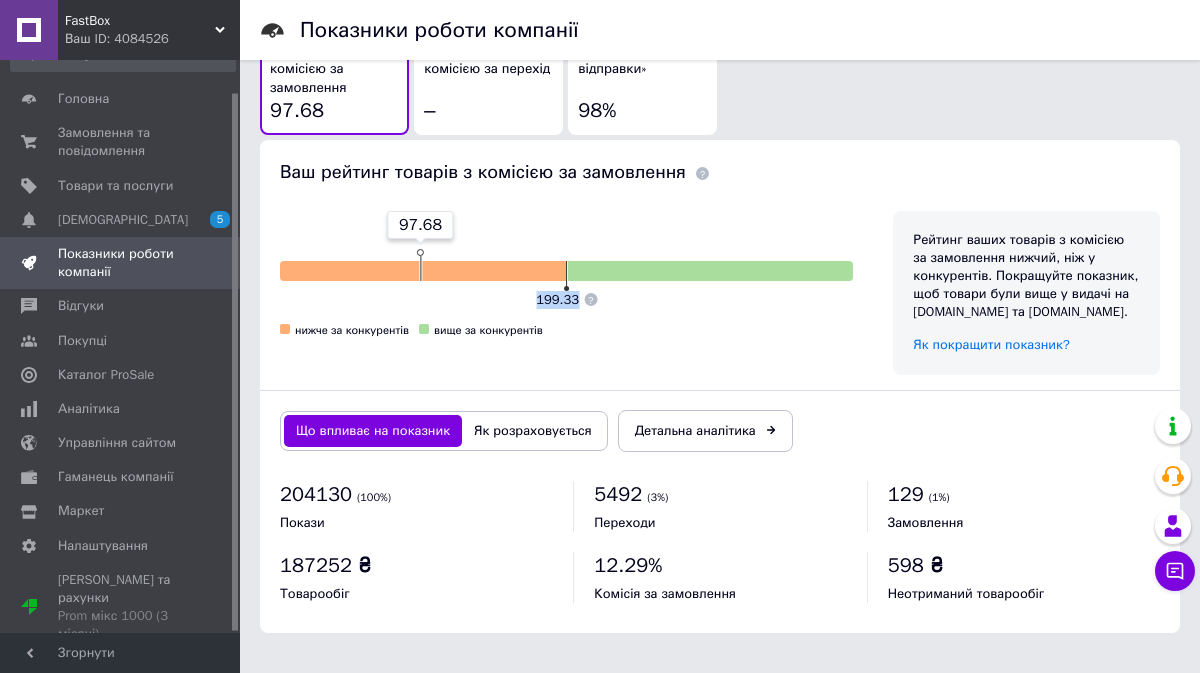 drag, startPoint x: 538, startPoint y: 302, endPoint x: 579, endPoint y: 302, distance: 41 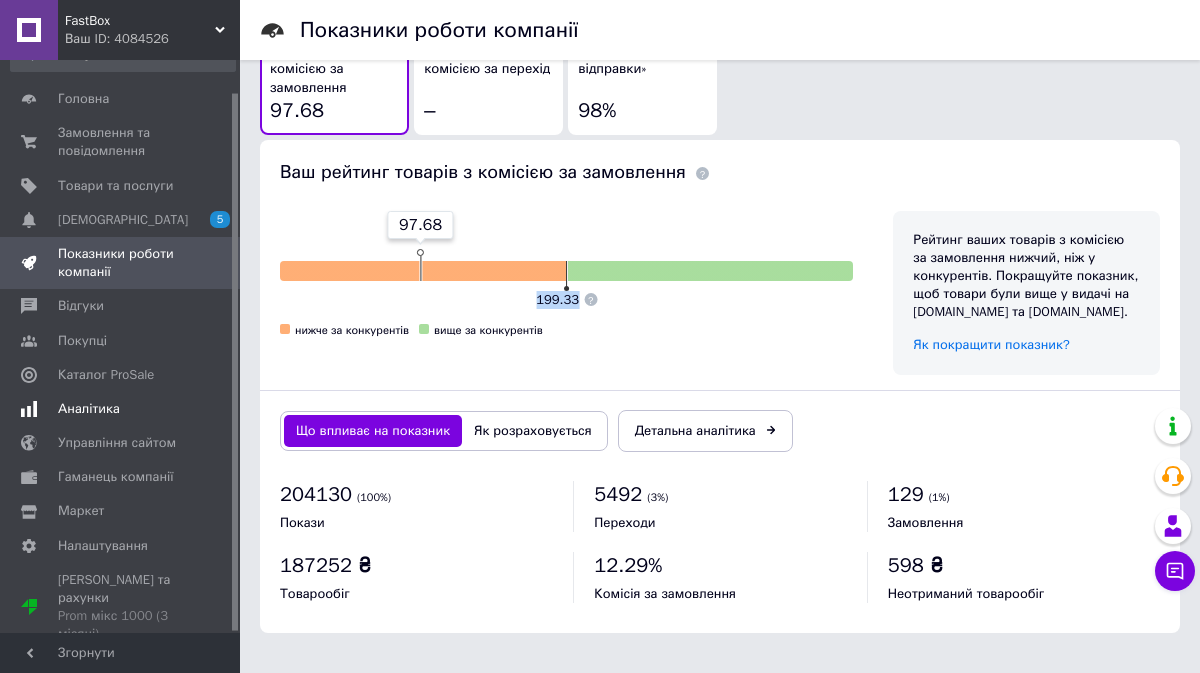 click on "Аналітика" at bounding box center [121, 409] 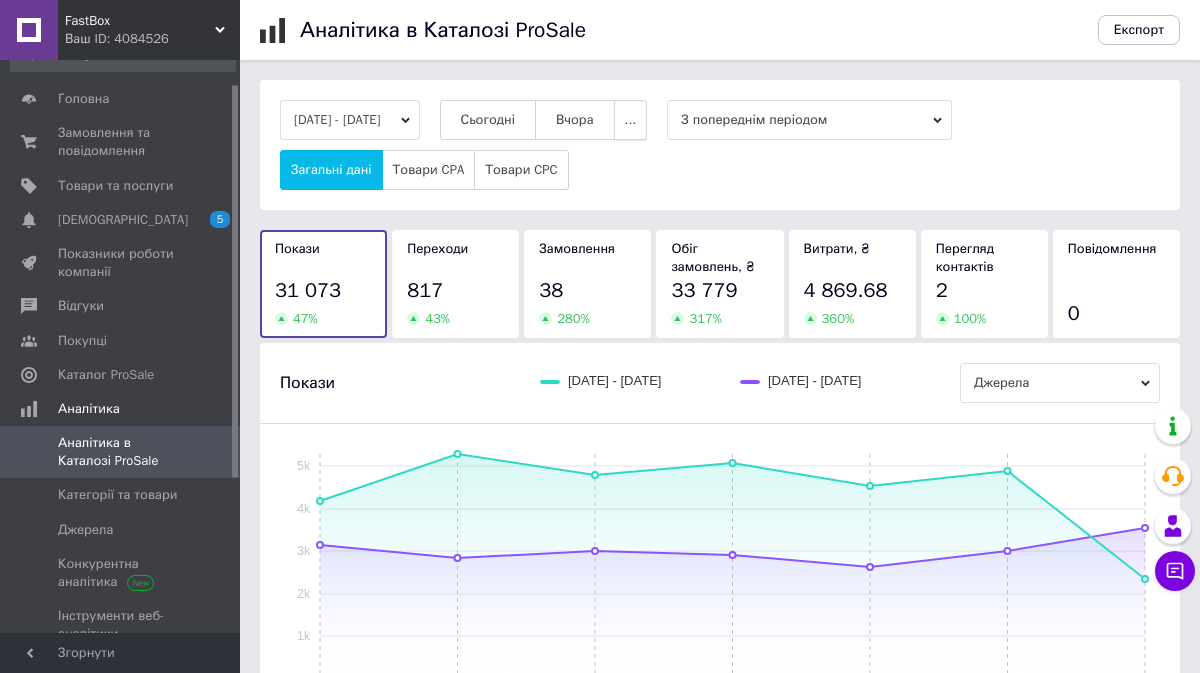 click on "..." at bounding box center (631, 120) 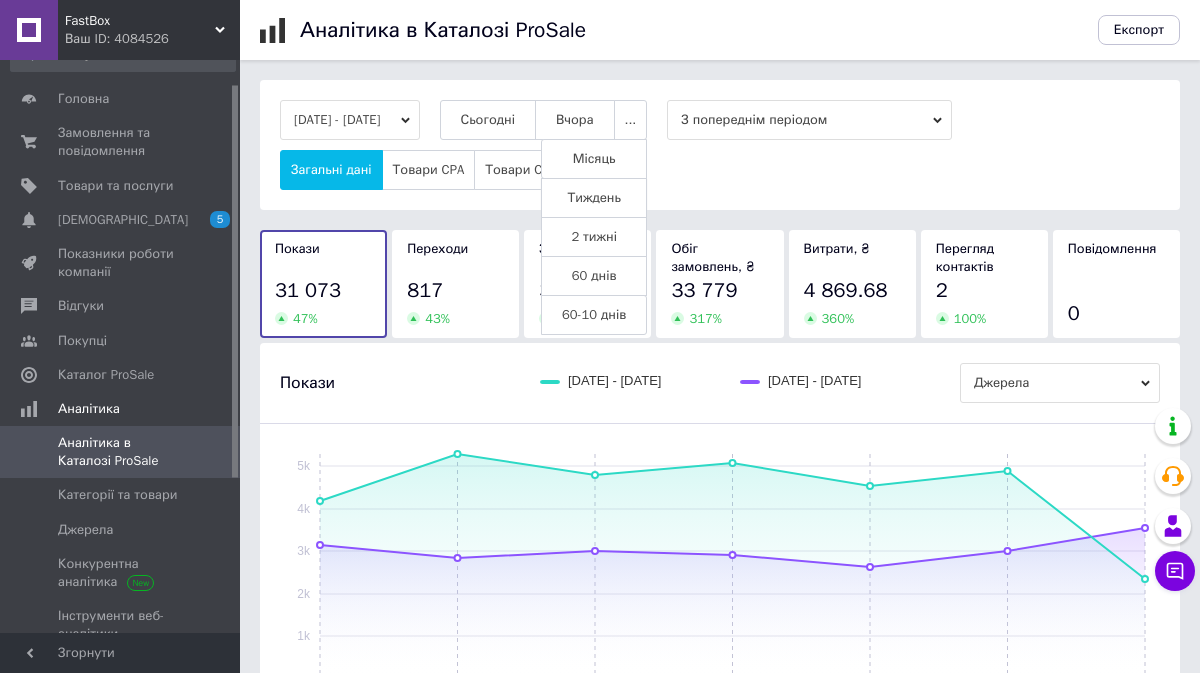 click on "Тиждень" at bounding box center [594, 198] 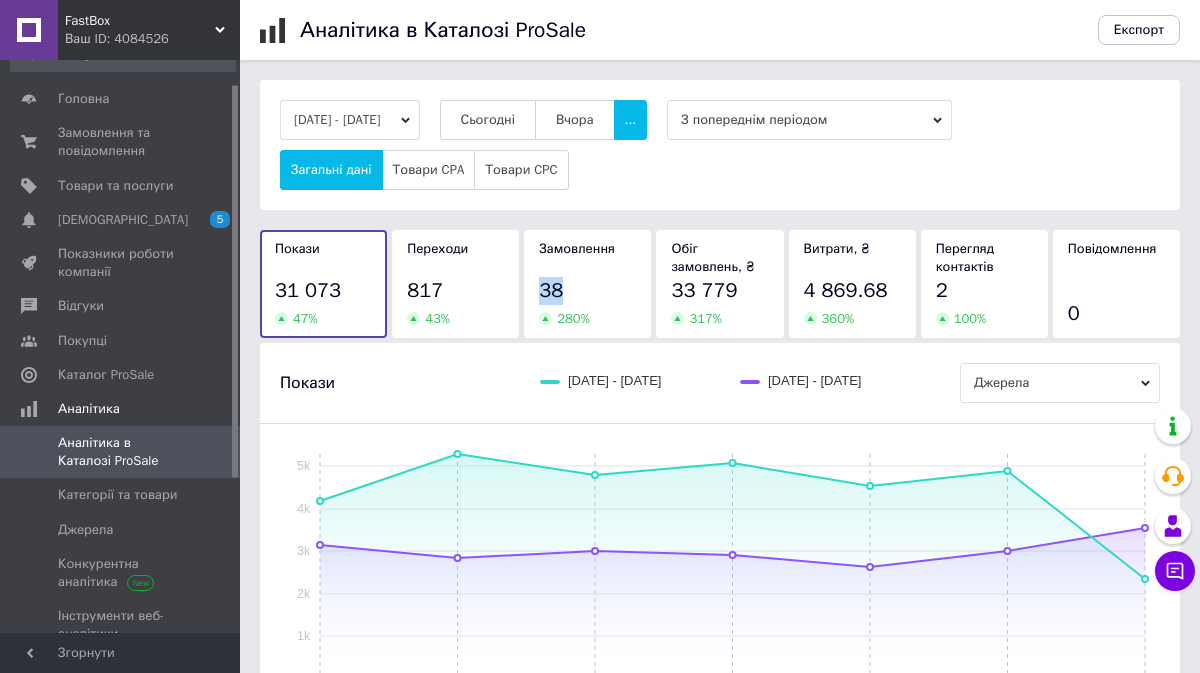drag, startPoint x: 537, startPoint y: 285, endPoint x: 585, endPoint y: 290, distance: 48.259712 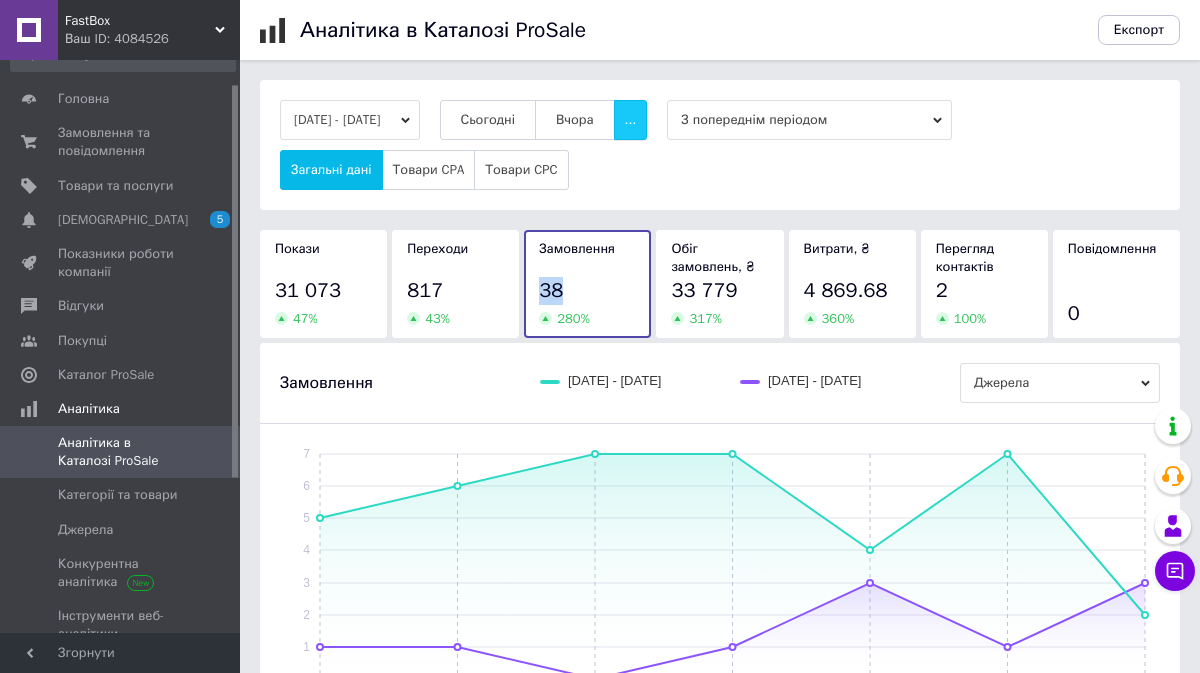 click on "..." at bounding box center [631, 120] 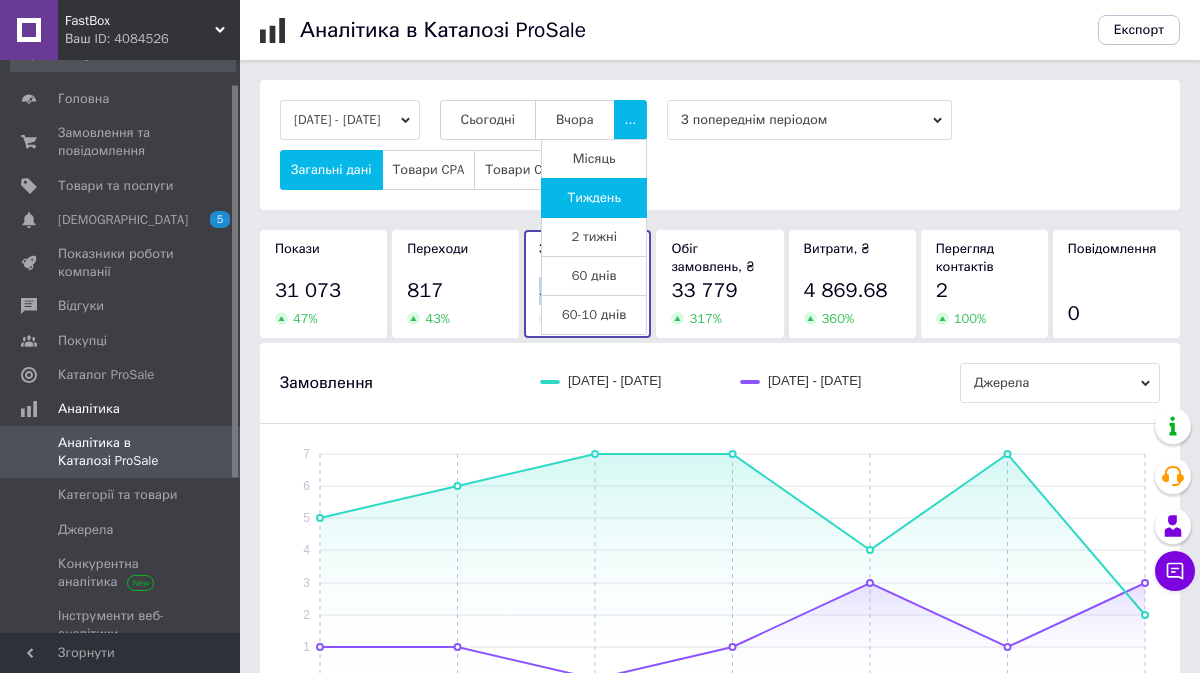 click on "Місяць" at bounding box center (594, 159) 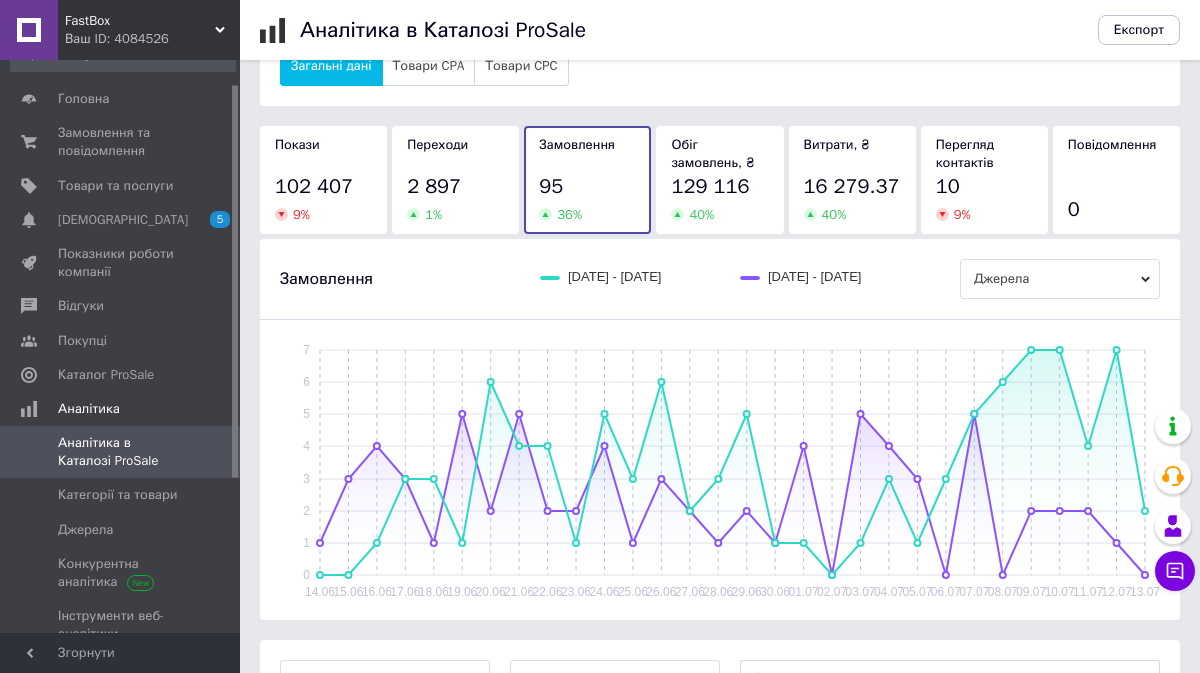 scroll, scrollTop: 0, scrollLeft: 0, axis: both 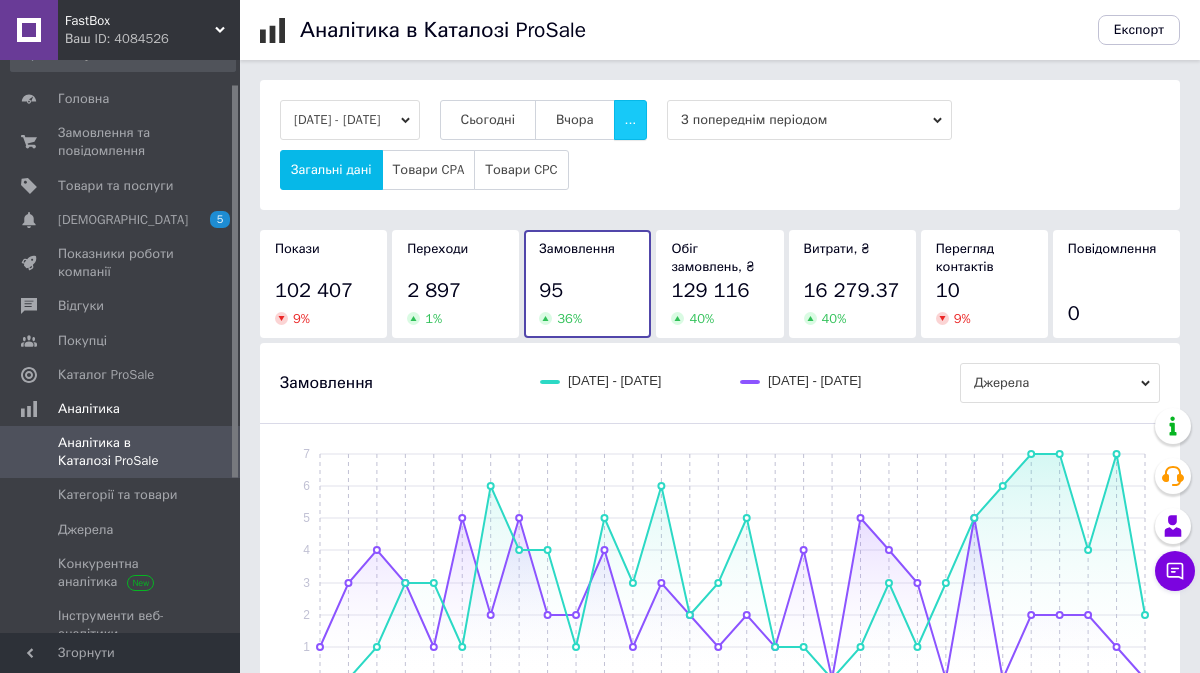click on "..." at bounding box center [631, 120] 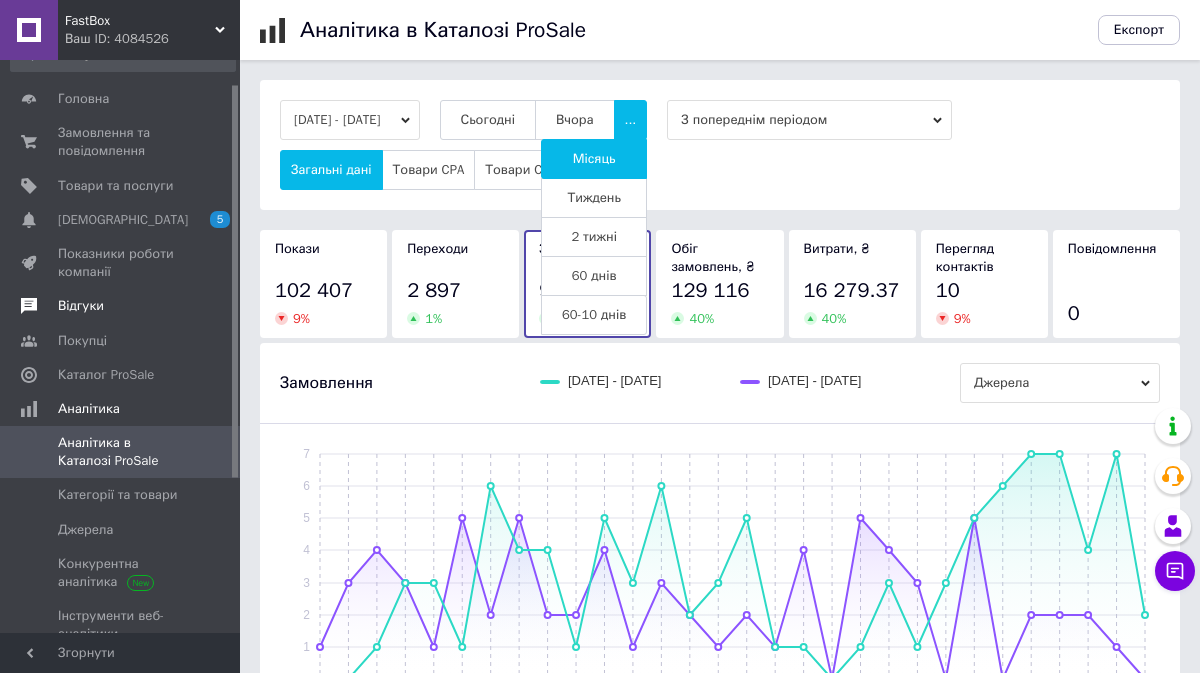scroll, scrollTop: 0, scrollLeft: 0, axis: both 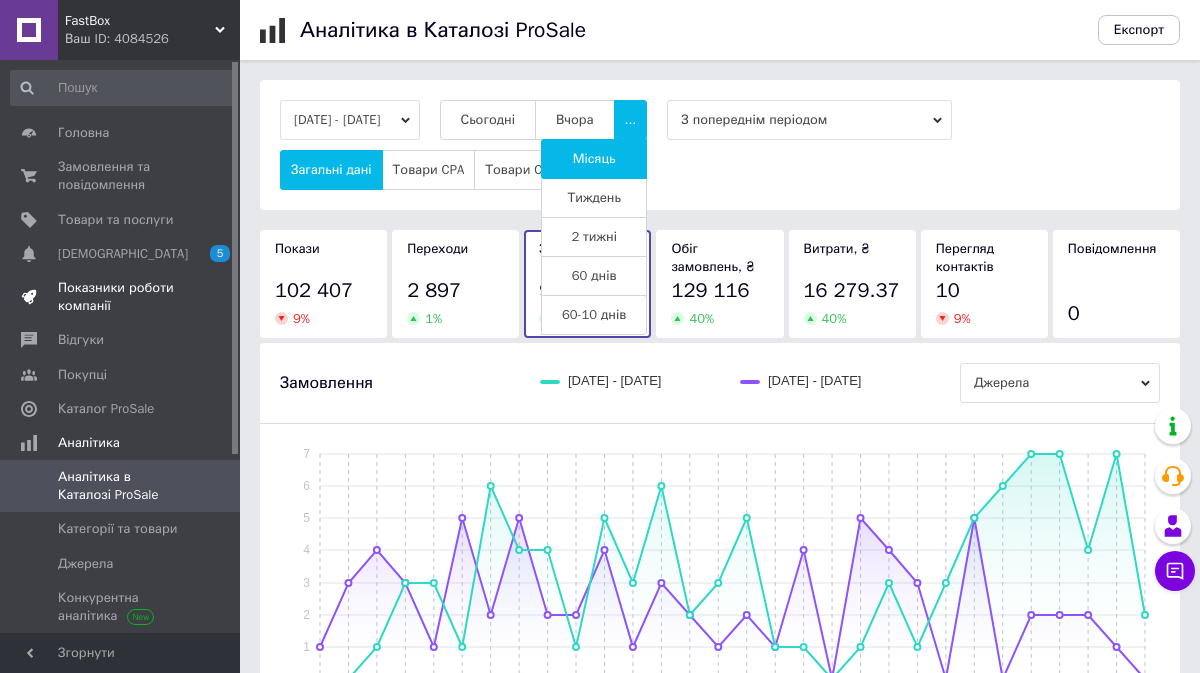 click on "Показники роботи компанії" at bounding box center (121, 297) 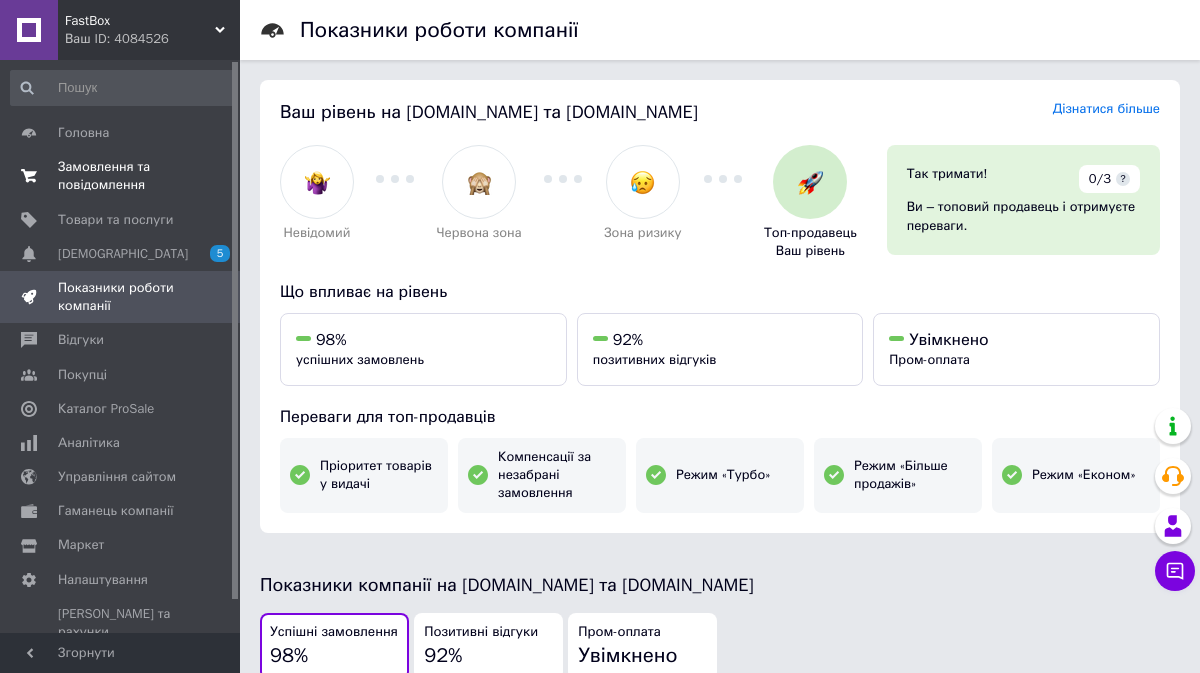 click on "Замовлення та повідомлення" at bounding box center [121, 176] 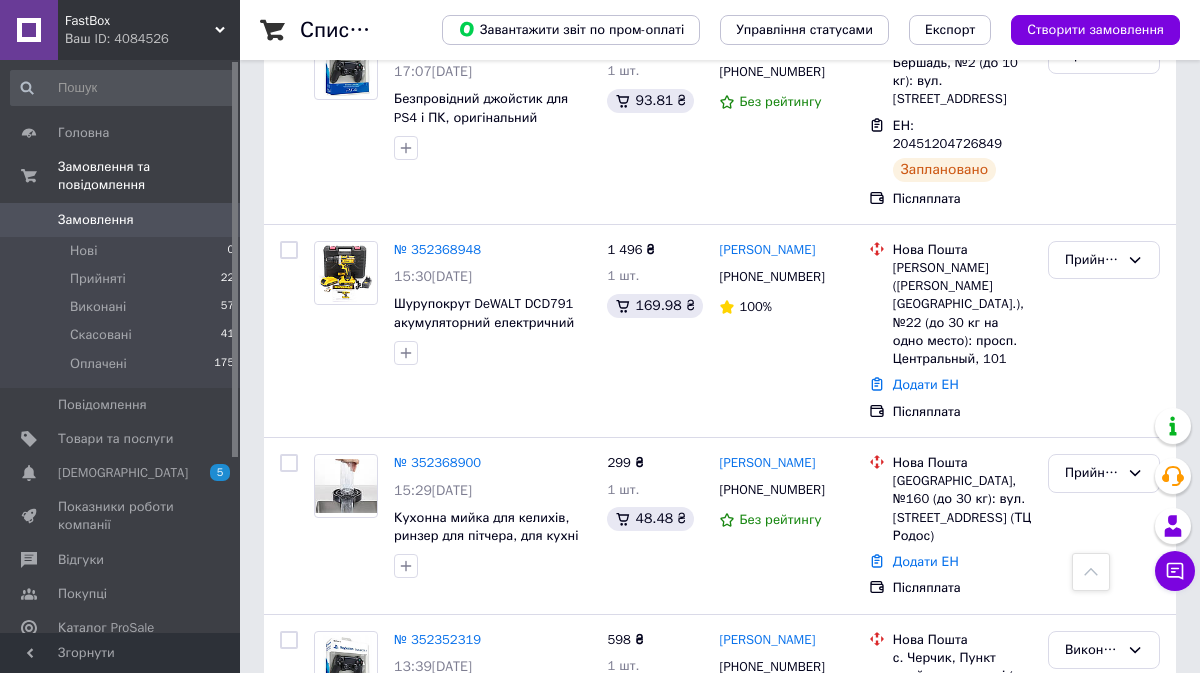 scroll, scrollTop: 1398, scrollLeft: 0, axis: vertical 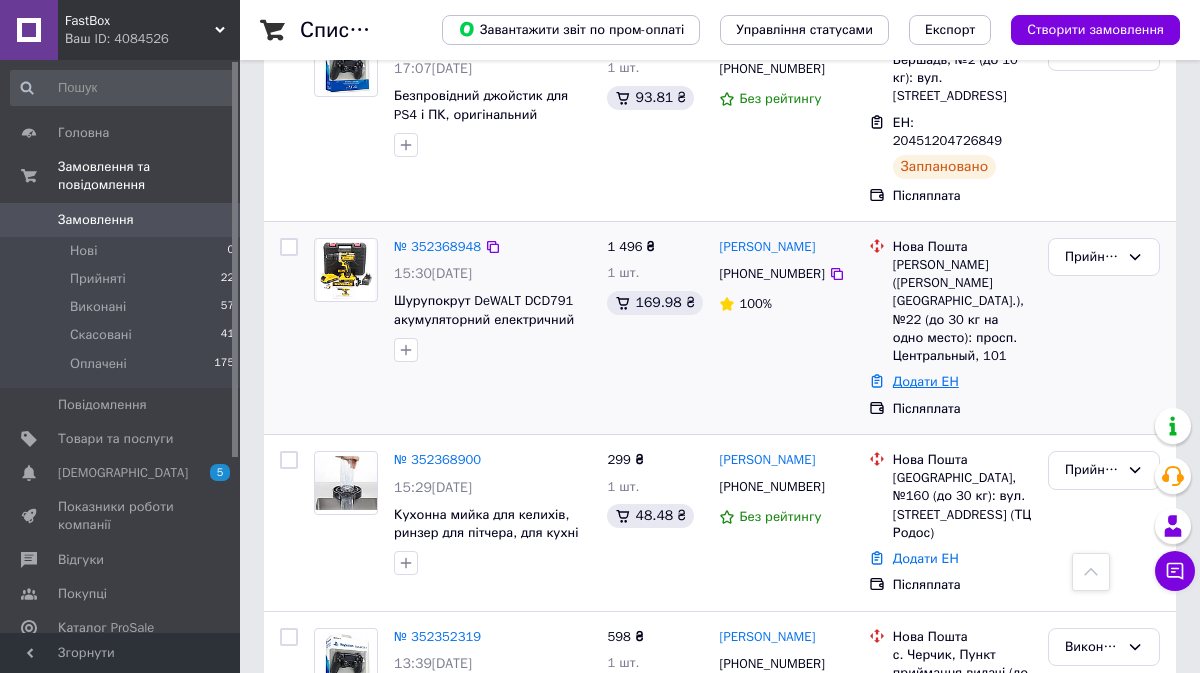 click on "Додати ЕН" at bounding box center [926, 381] 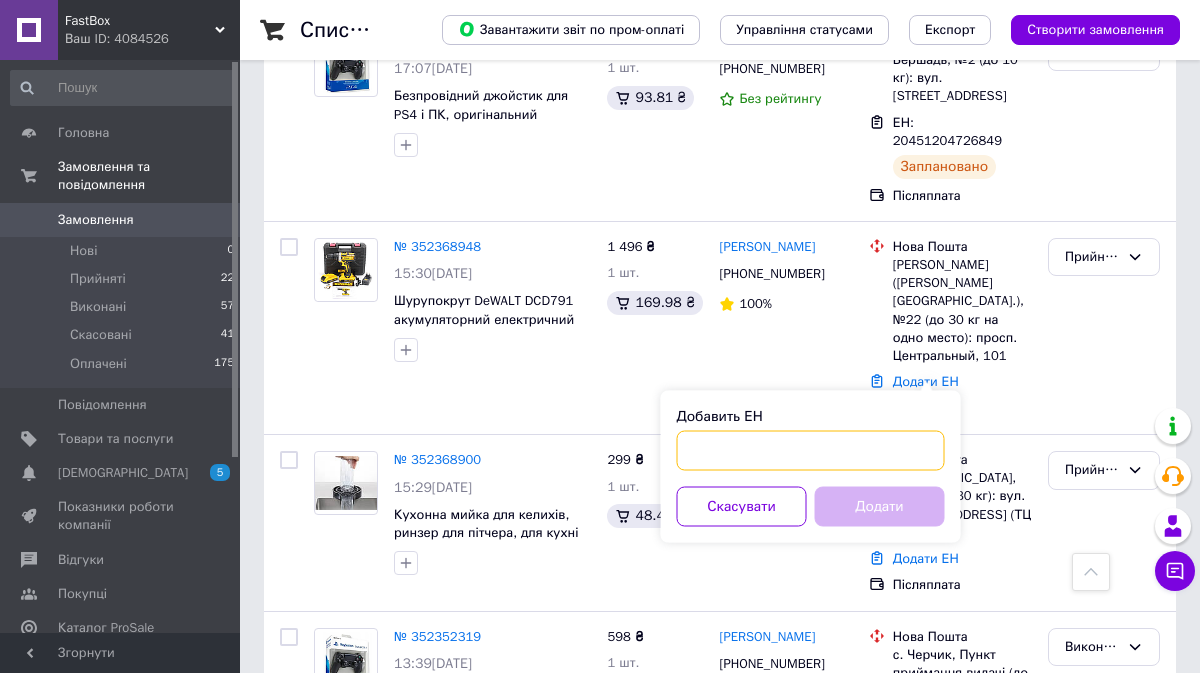 click on "Добавить ЕН" at bounding box center [811, 451] 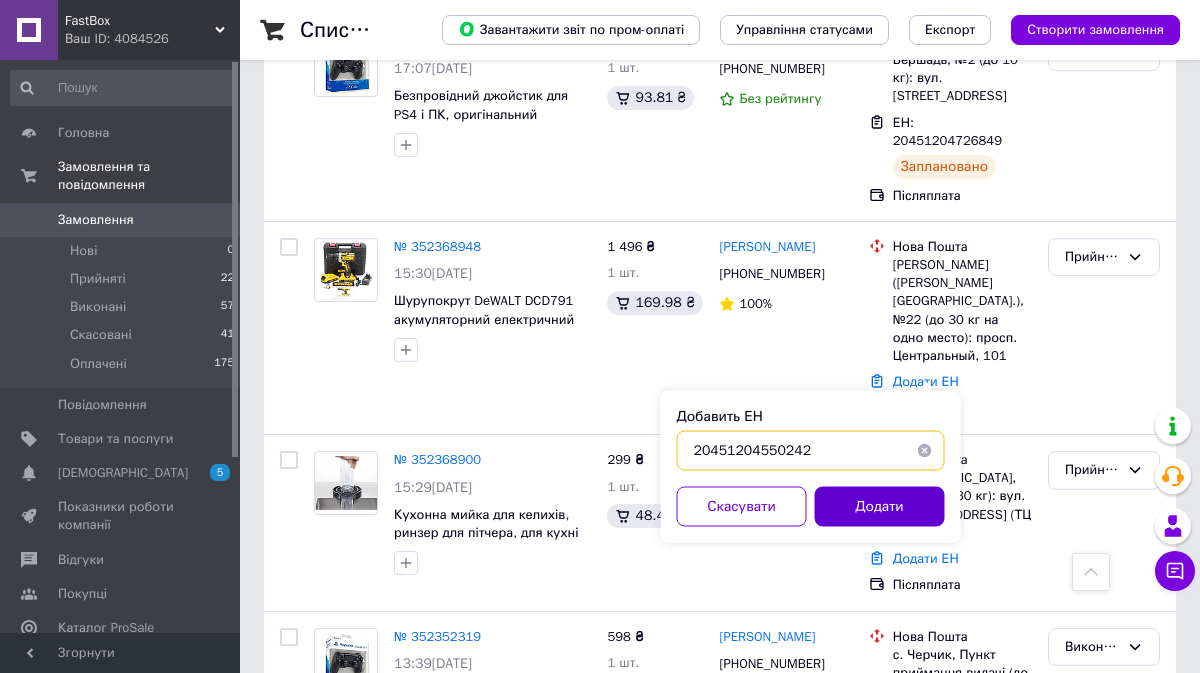 type on "20451204550242" 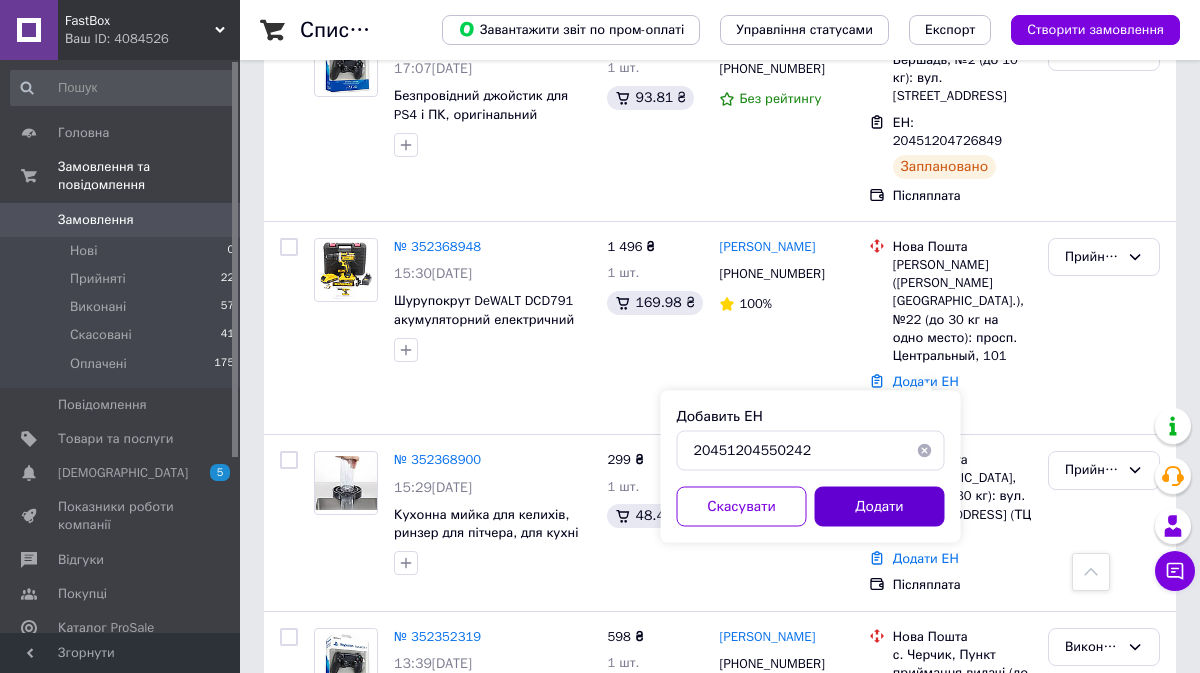 click on "Додати" at bounding box center [880, 507] 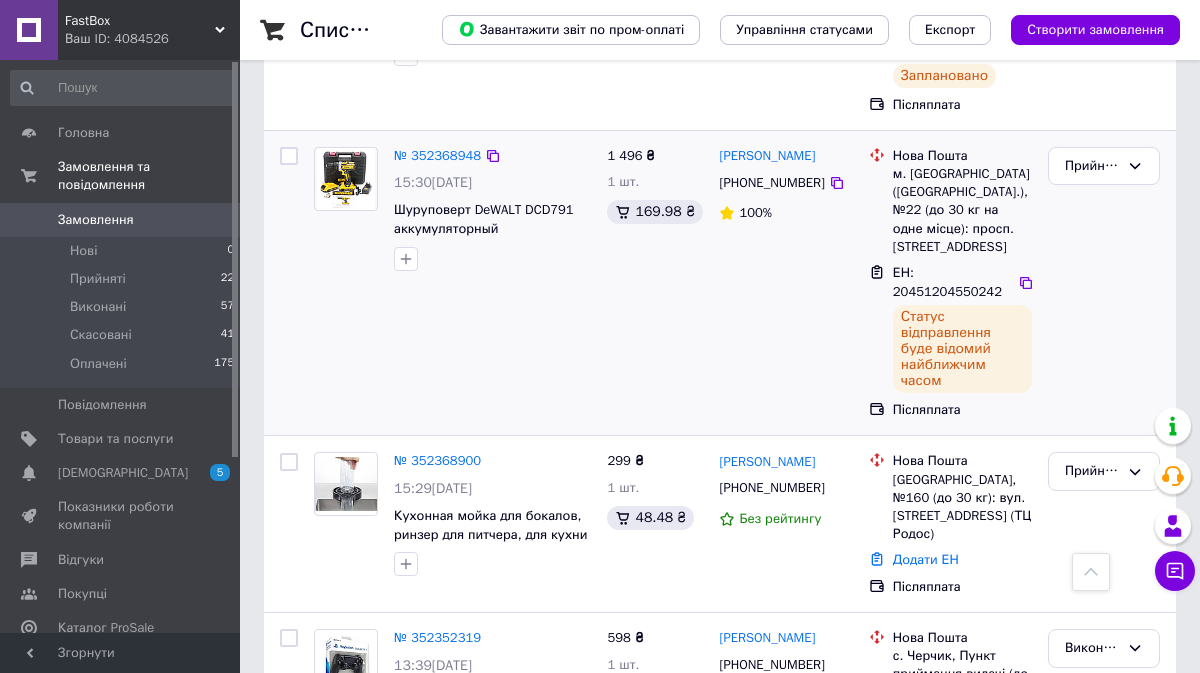 scroll, scrollTop: 1492, scrollLeft: 0, axis: vertical 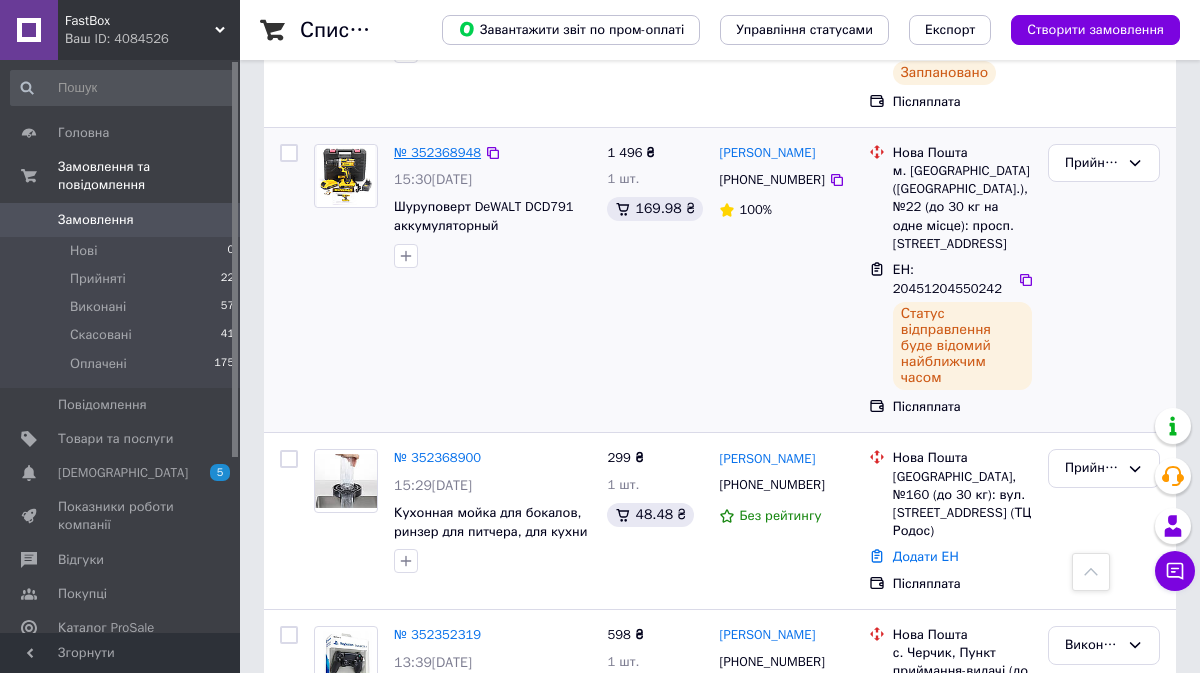 click on "№ 352368948" at bounding box center (437, 152) 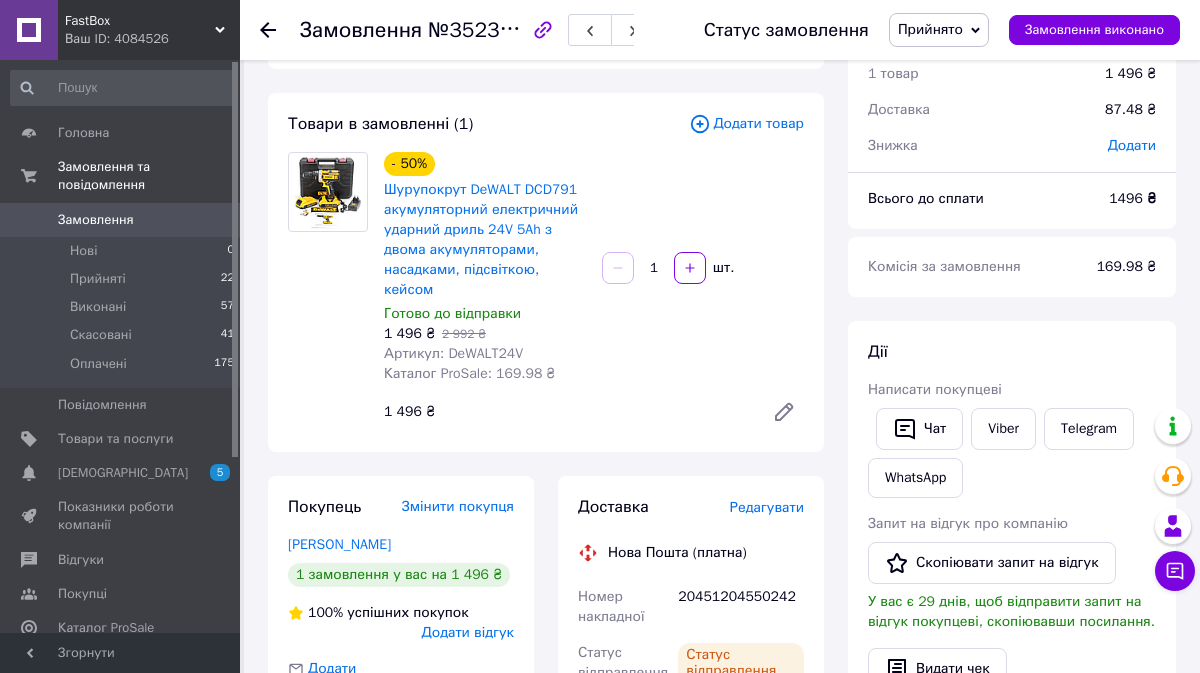 scroll, scrollTop: 83, scrollLeft: 0, axis: vertical 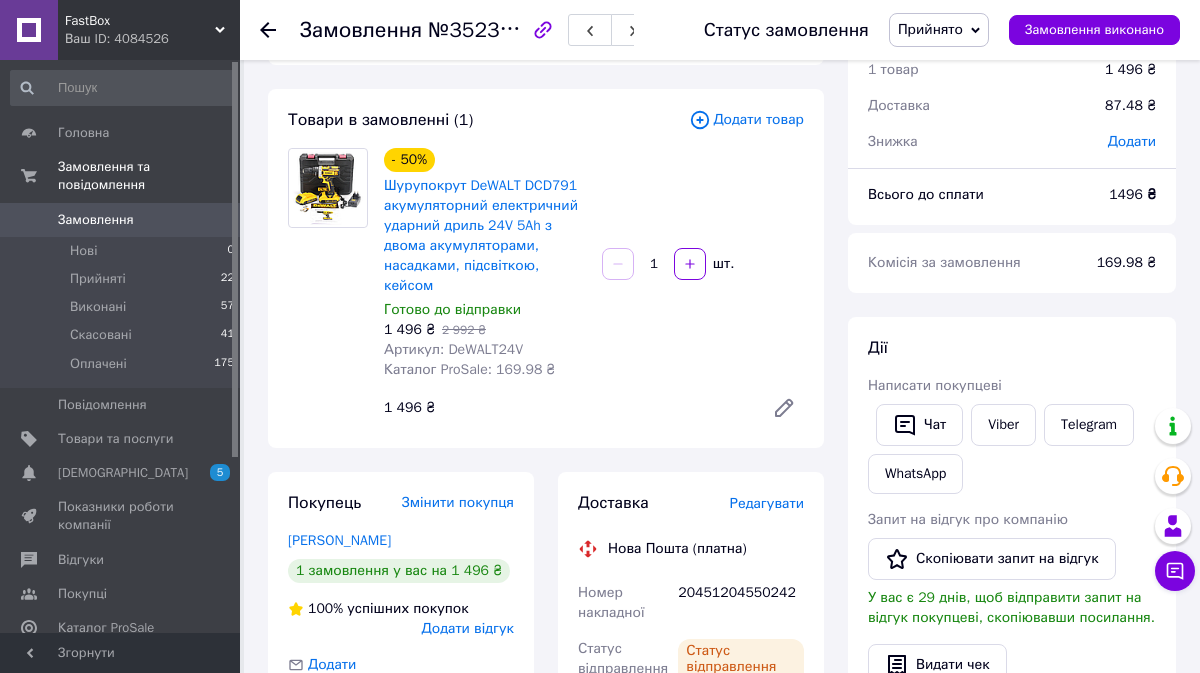 click on "Шурупокрут DeWALT DCD791 акумуляторний електричний ударний дриль 24V 5Ah з двома акумуляторами, насадками, підсвіткою, кейсом" at bounding box center [485, 236] 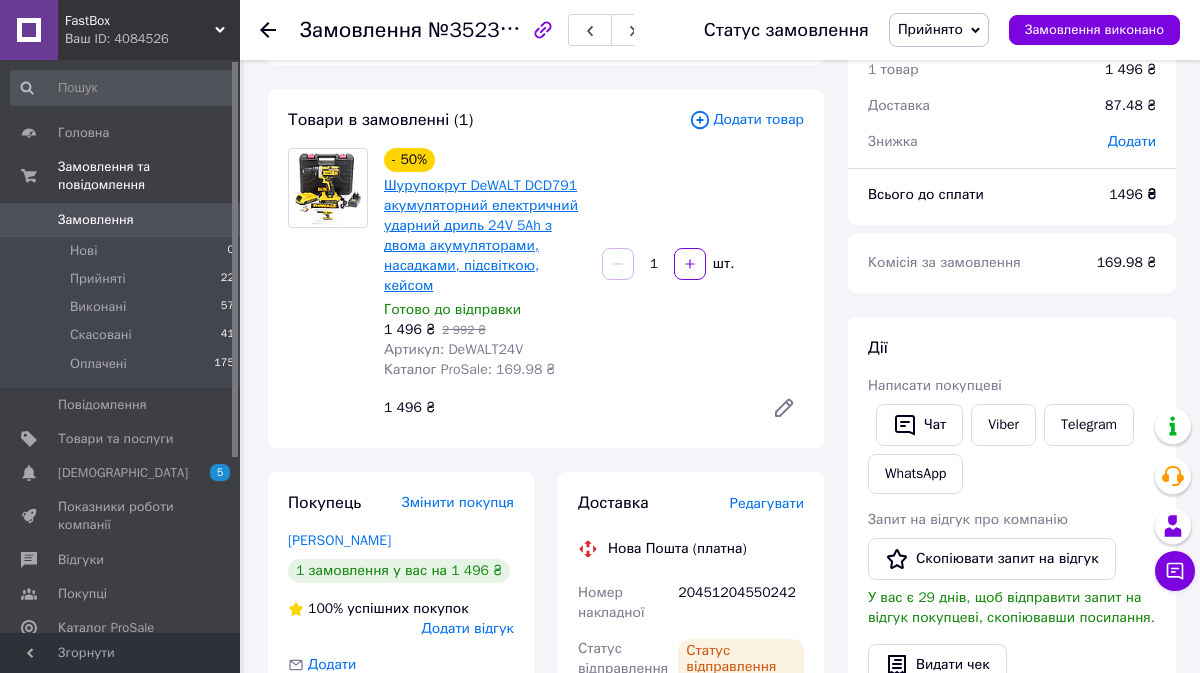 click on "Шурупокрут DeWALT DCD791 акумуляторний електричний ударний дриль 24V 5Ah з двома акумуляторами, насадками, підсвіткою, кейсом" at bounding box center (481, 235) 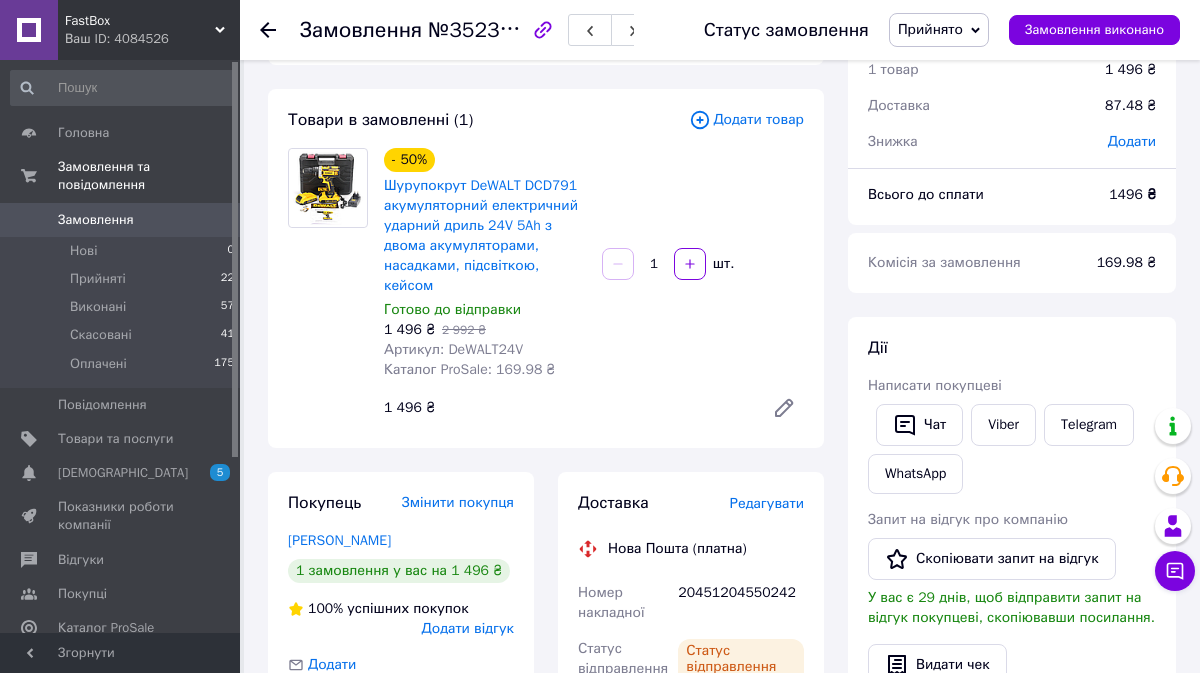 click 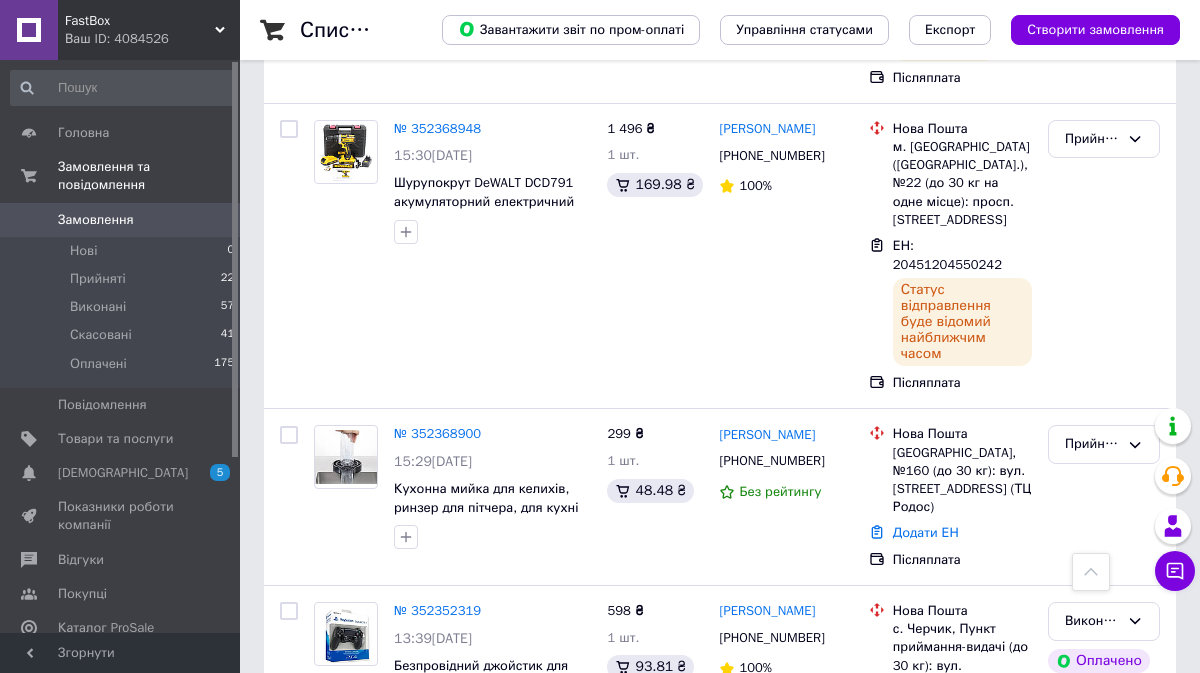 scroll, scrollTop: 1577, scrollLeft: 0, axis: vertical 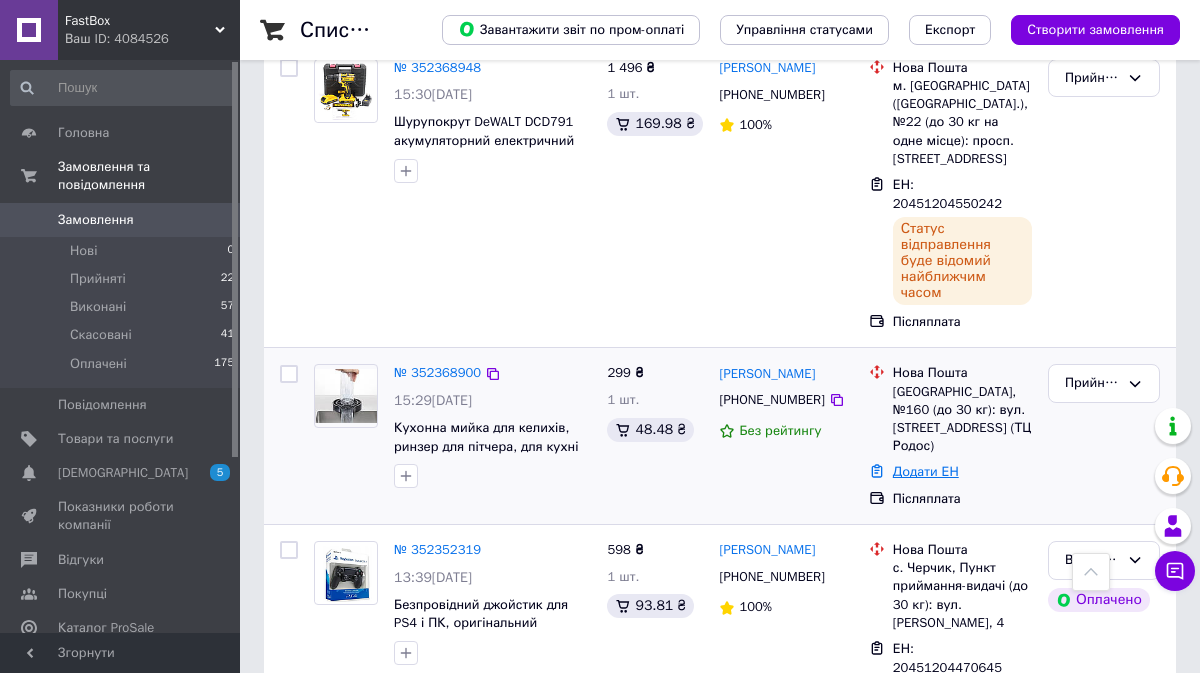 click on "Додати ЕН" at bounding box center (926, 471) 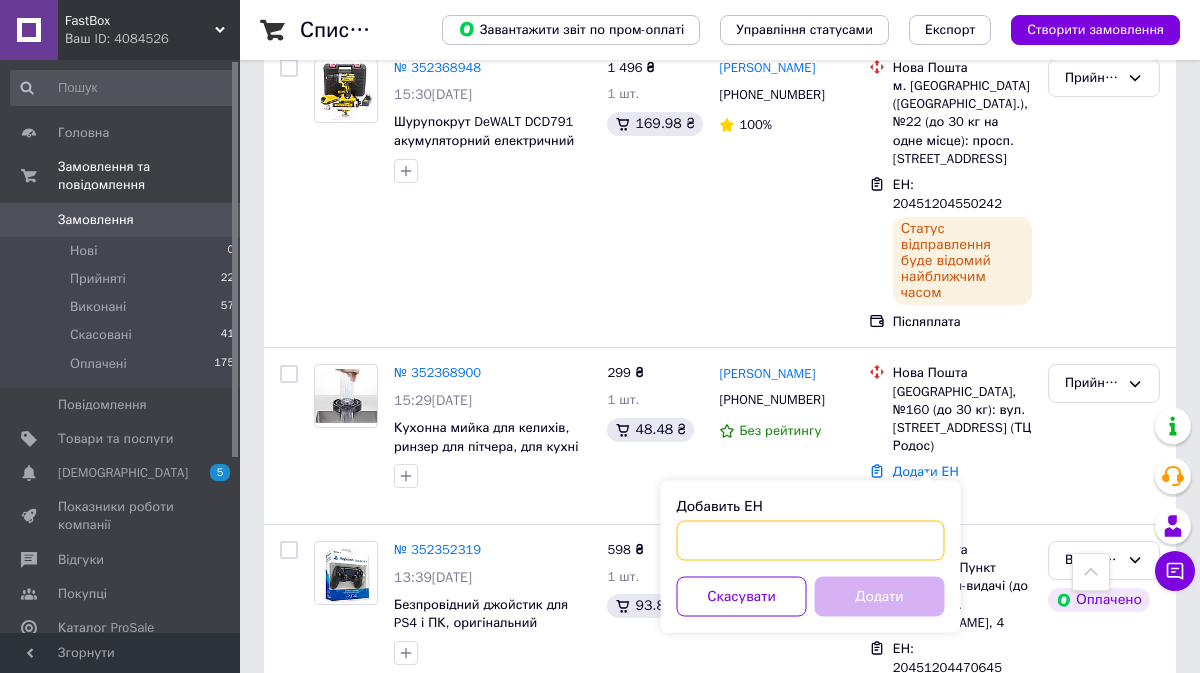 click on "Добавить ЕН" at bounding box center [811, 541] 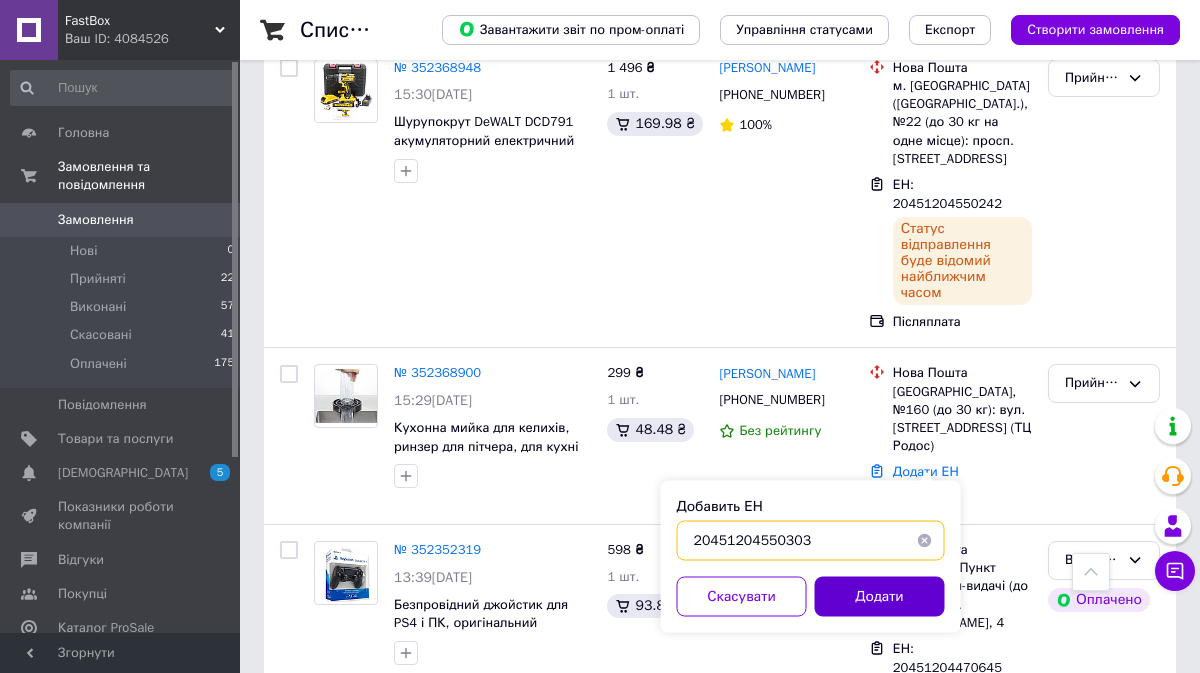 type on "20451204550303" 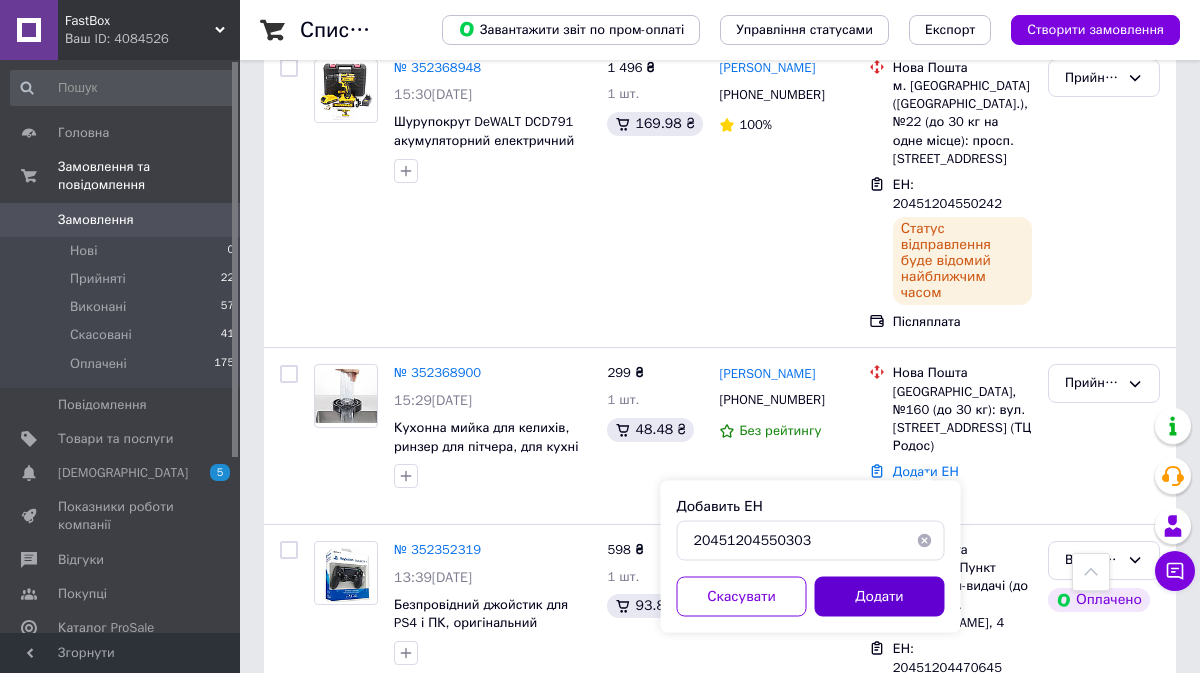 click on "Додати" at bounding box center [880, 597] 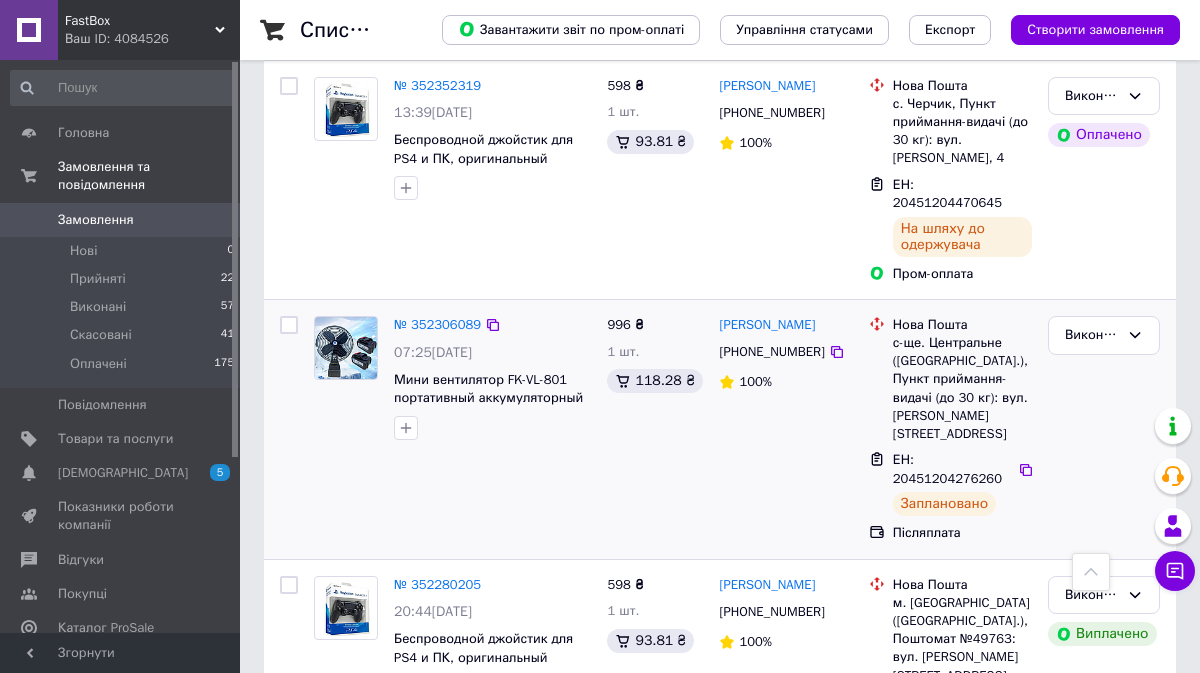 scroll, scrollTop: 2150, scrollLeft: 0, axis: vertical 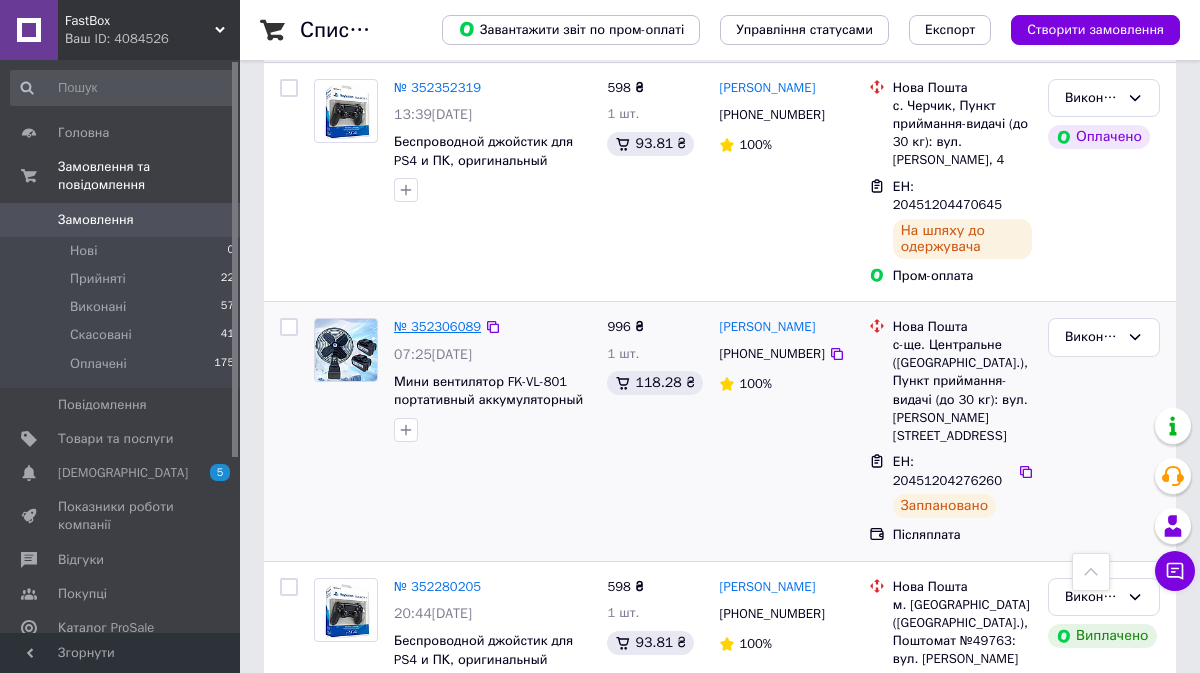 click on "№ 352306089" at bounding box center [437, 326] 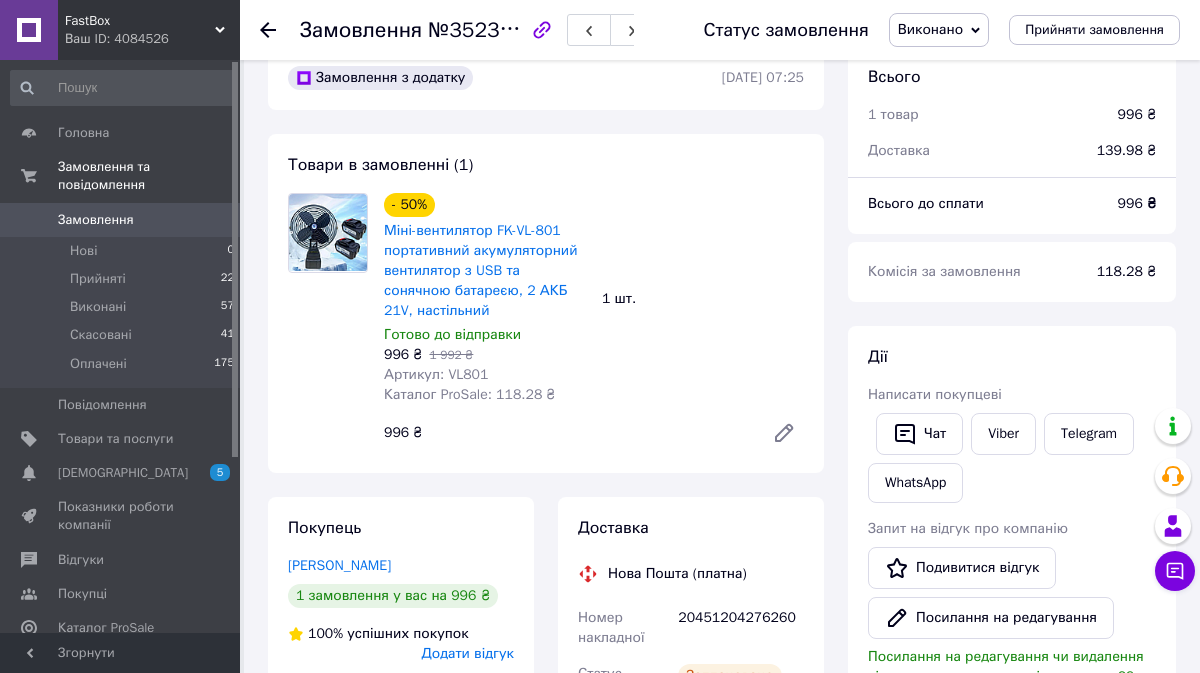 scroll, scrollTop: 27, scrollLeft: 0, axis: vertical 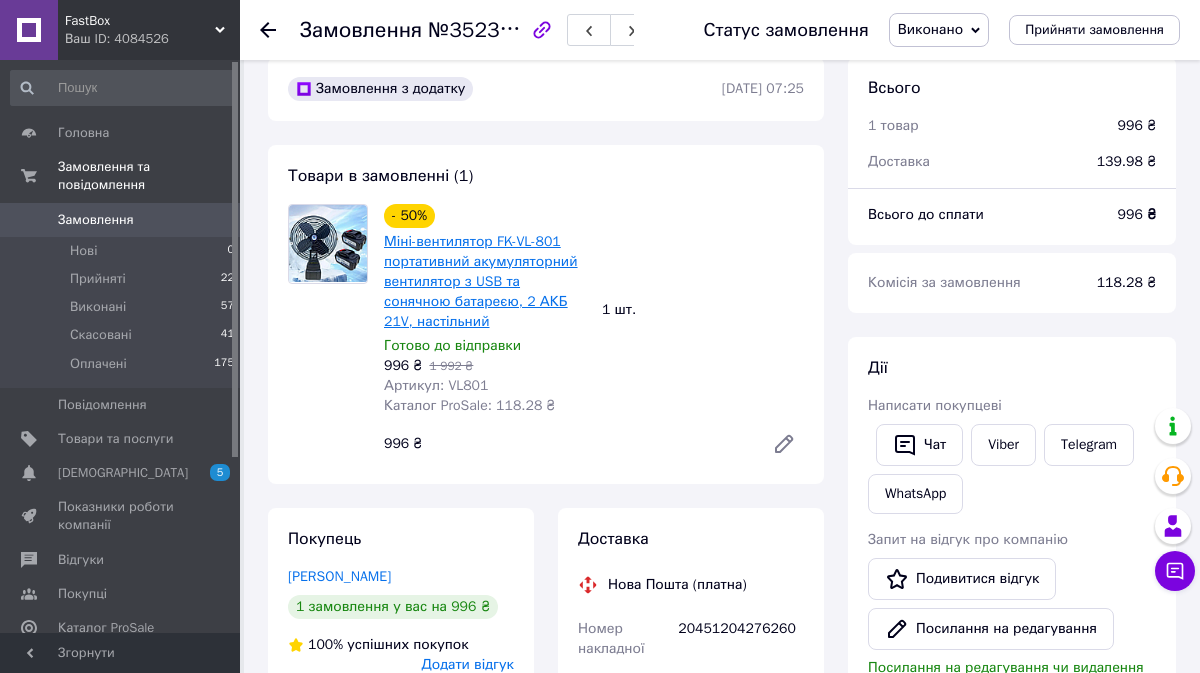 click on "Міні-вентилятор FK-VL-801 портативний акумуляторний вентилятор з USB та сонячною батареєю, 2 АКБ 21V, настільний" at bounding box center (481, 281) 